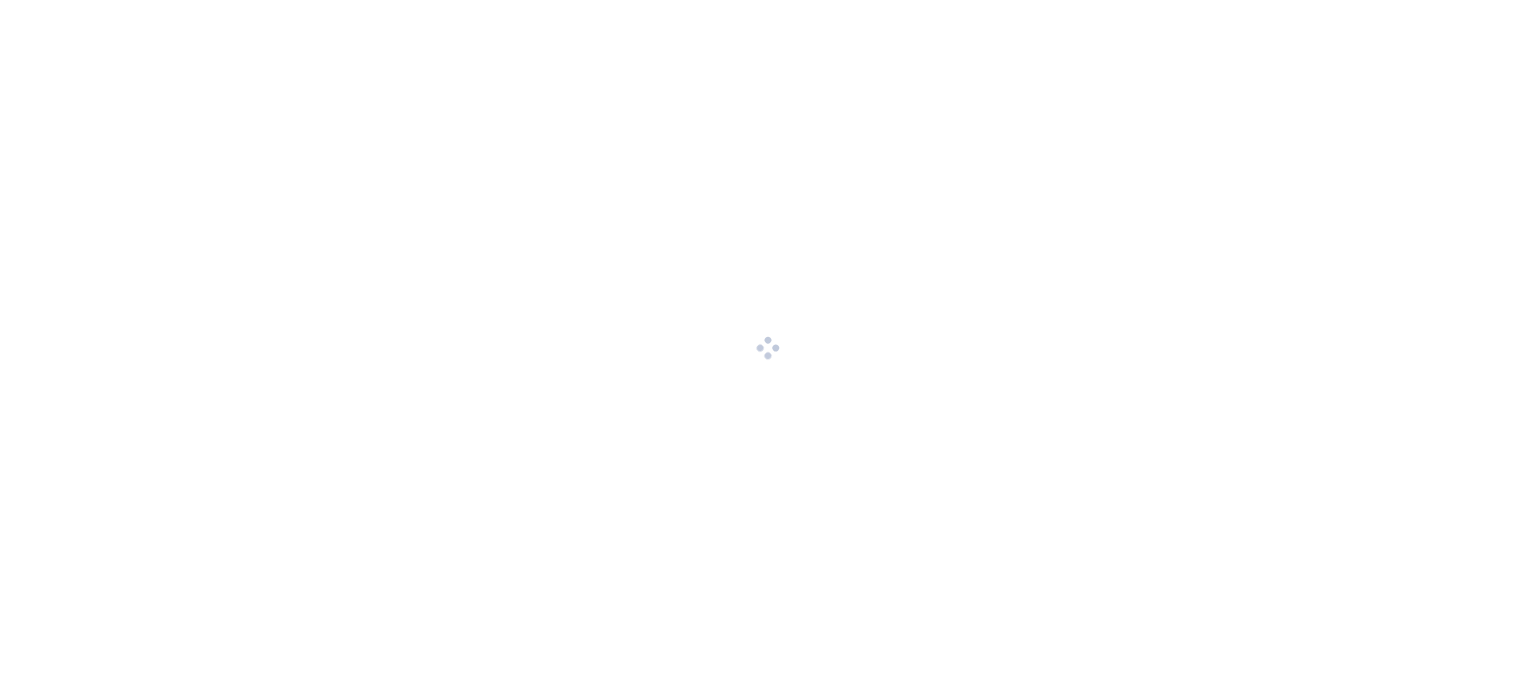scroll, scrollTop: 0, scrollLeft: 0, axis: both 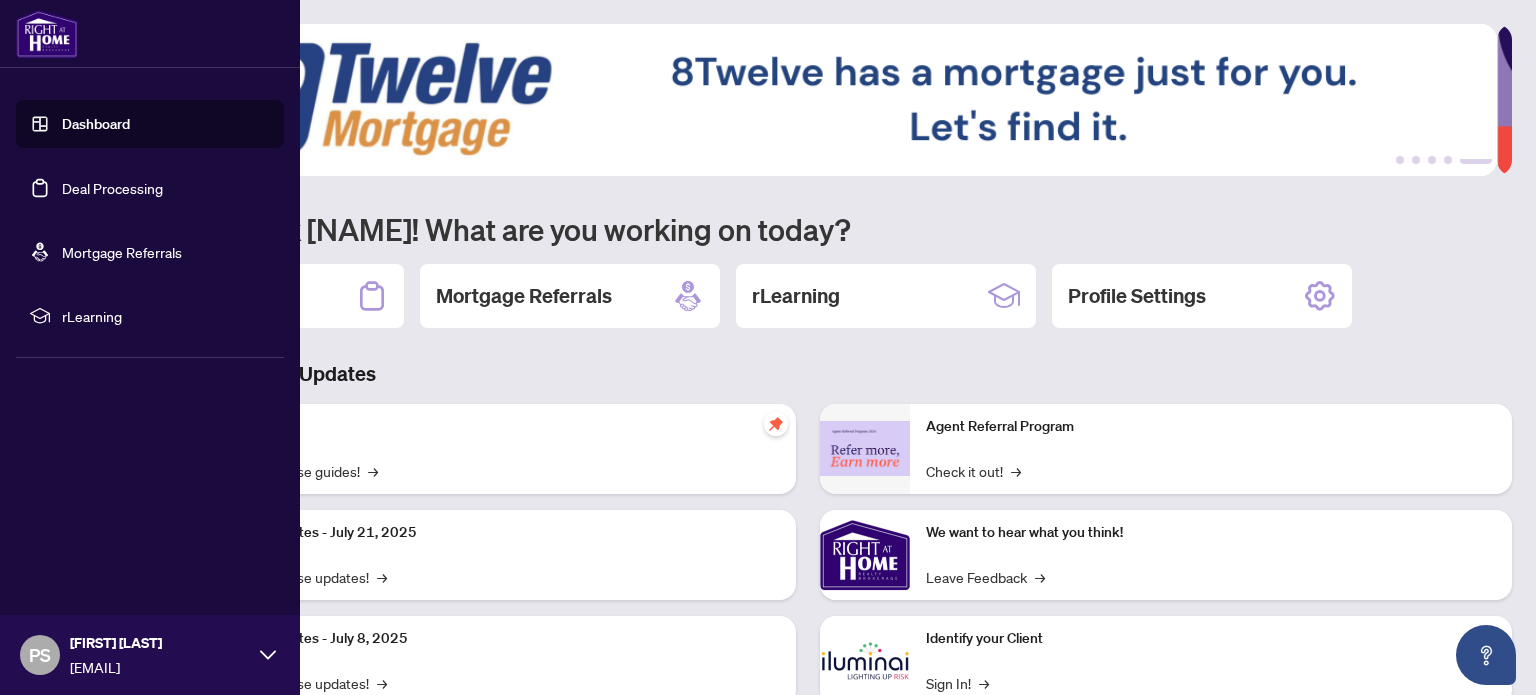 click on "Deal Processing" at bounding box center (112, 188) 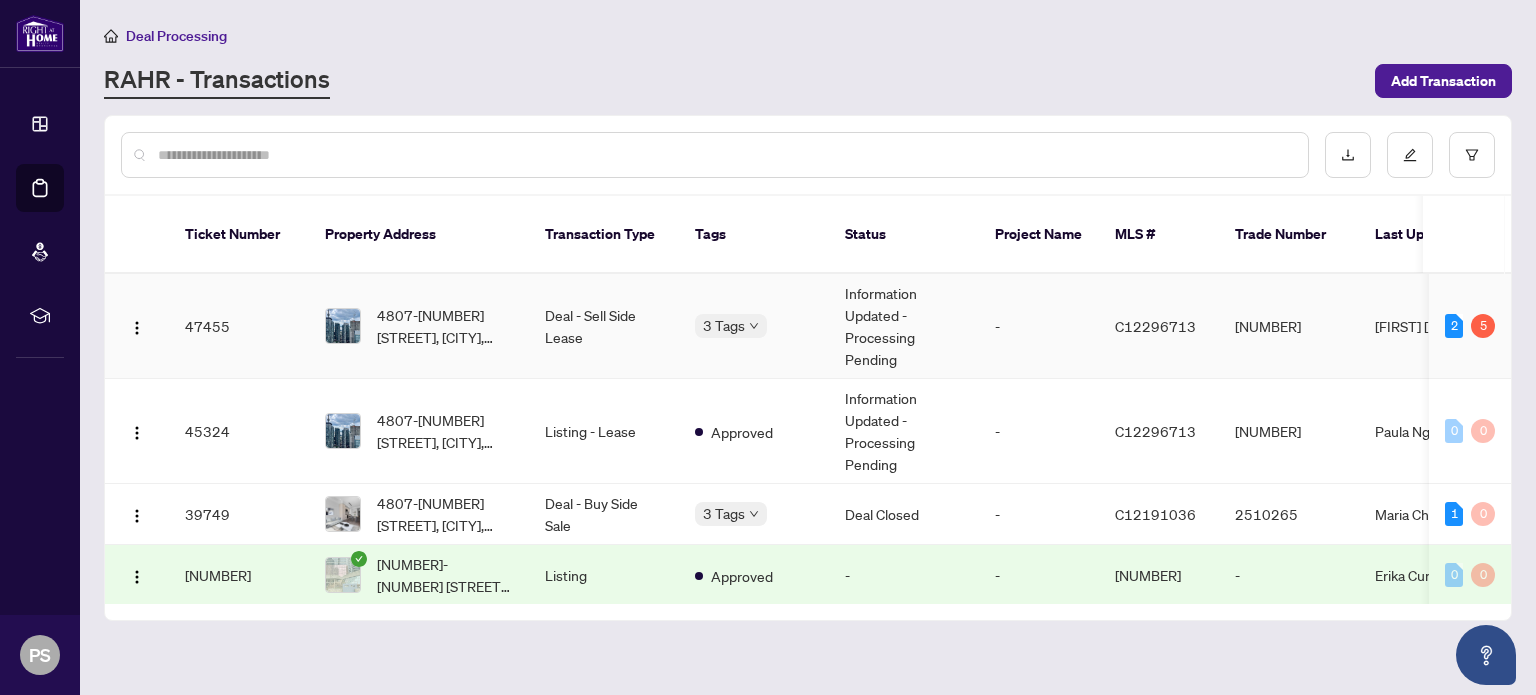 click on "Deal - Sell Side Lease" at bounding box center (604, 326) 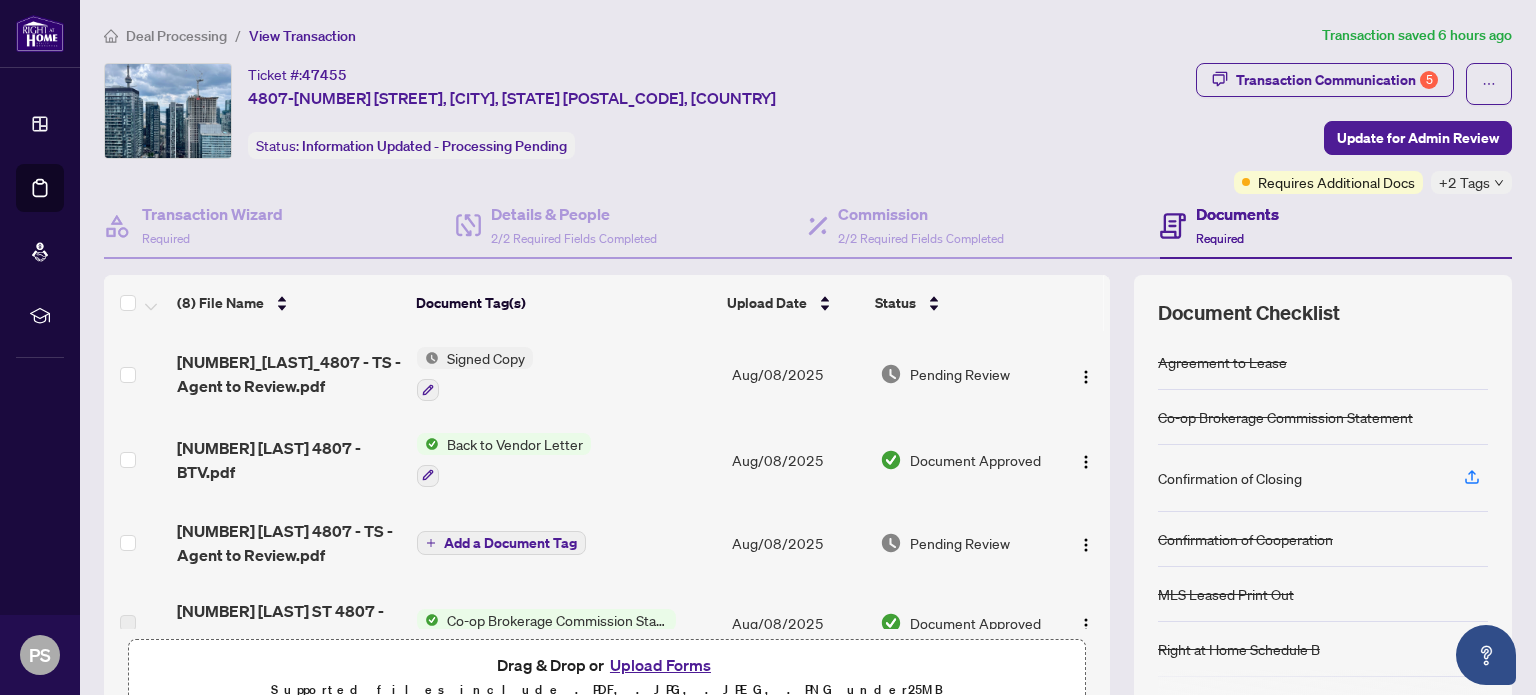 scroll, scrollTop: 171, scrollLeft: 0, axis: vertical 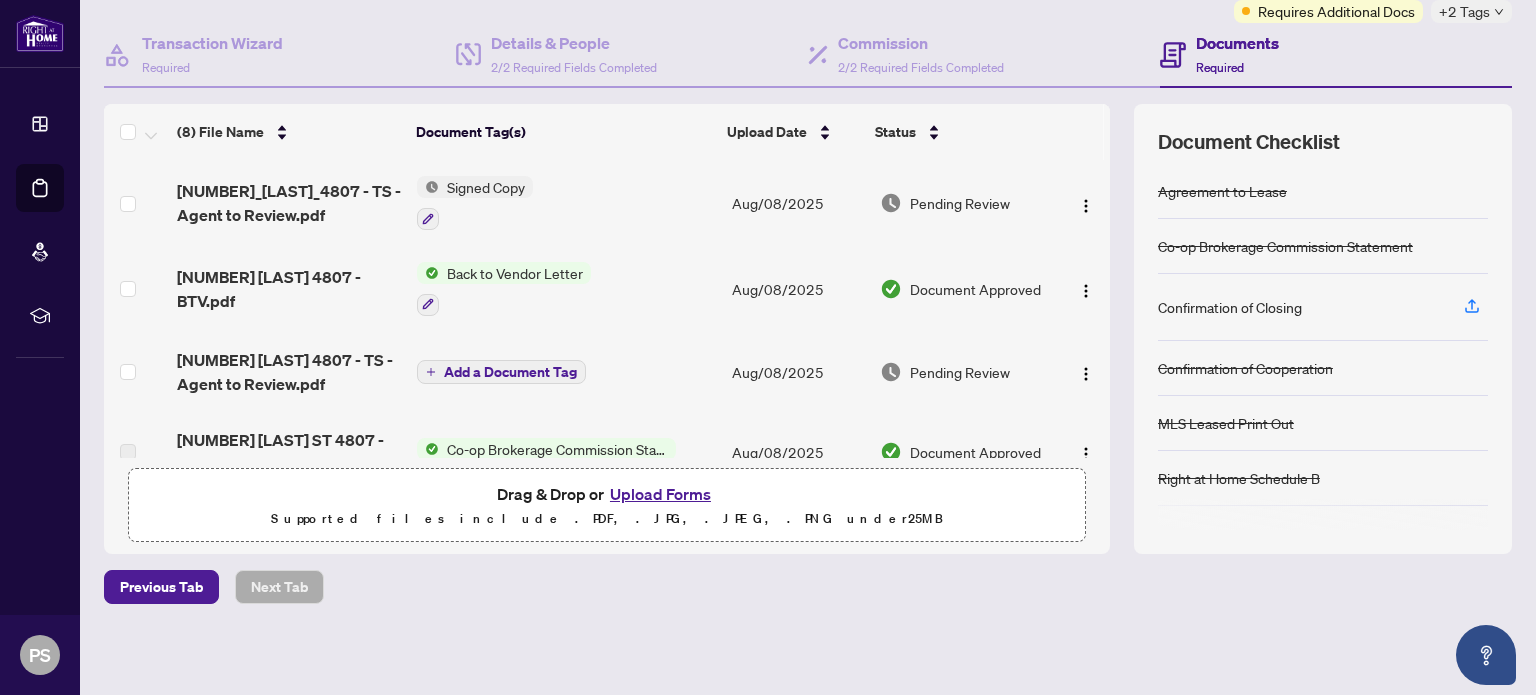 click on "Upload Forms" at bounding box center [660, 494] 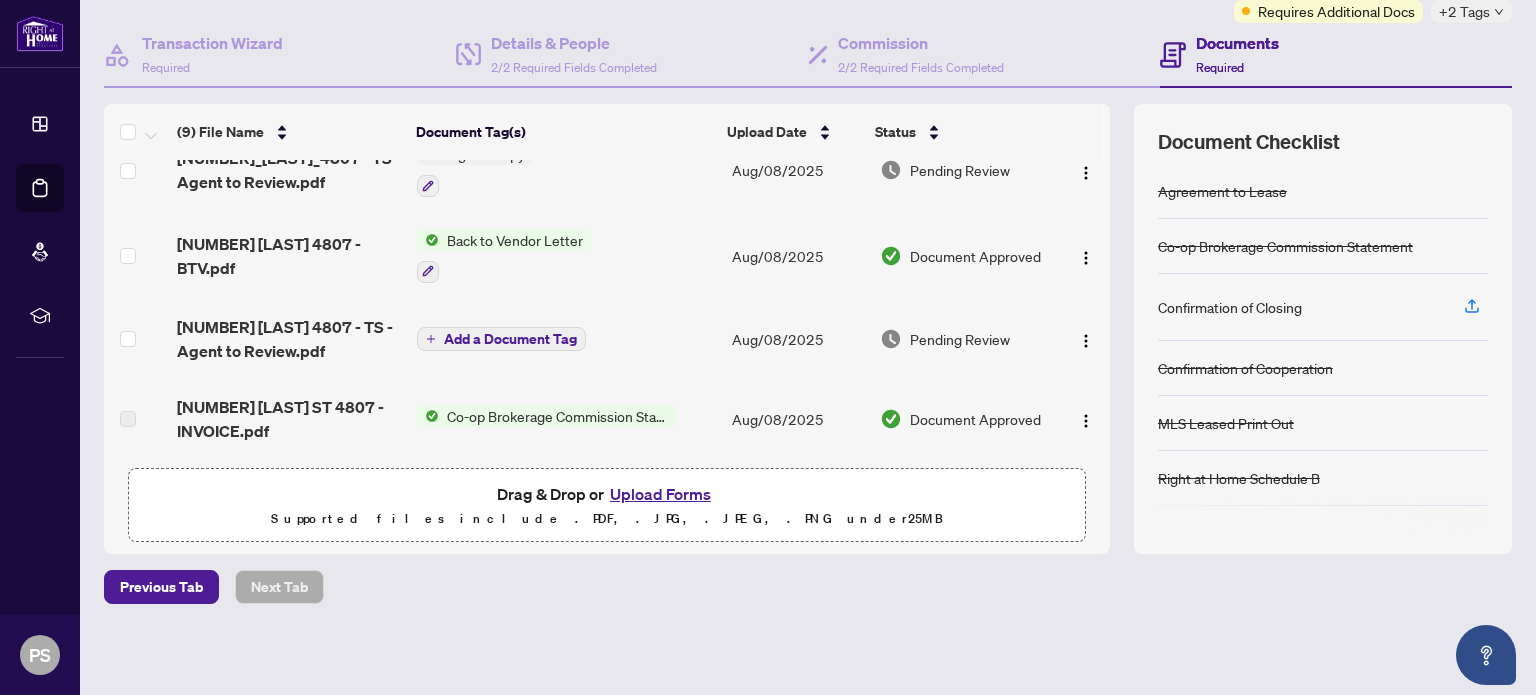 scroll, scrollTop: 0, scrollLeft: 0, axis: both 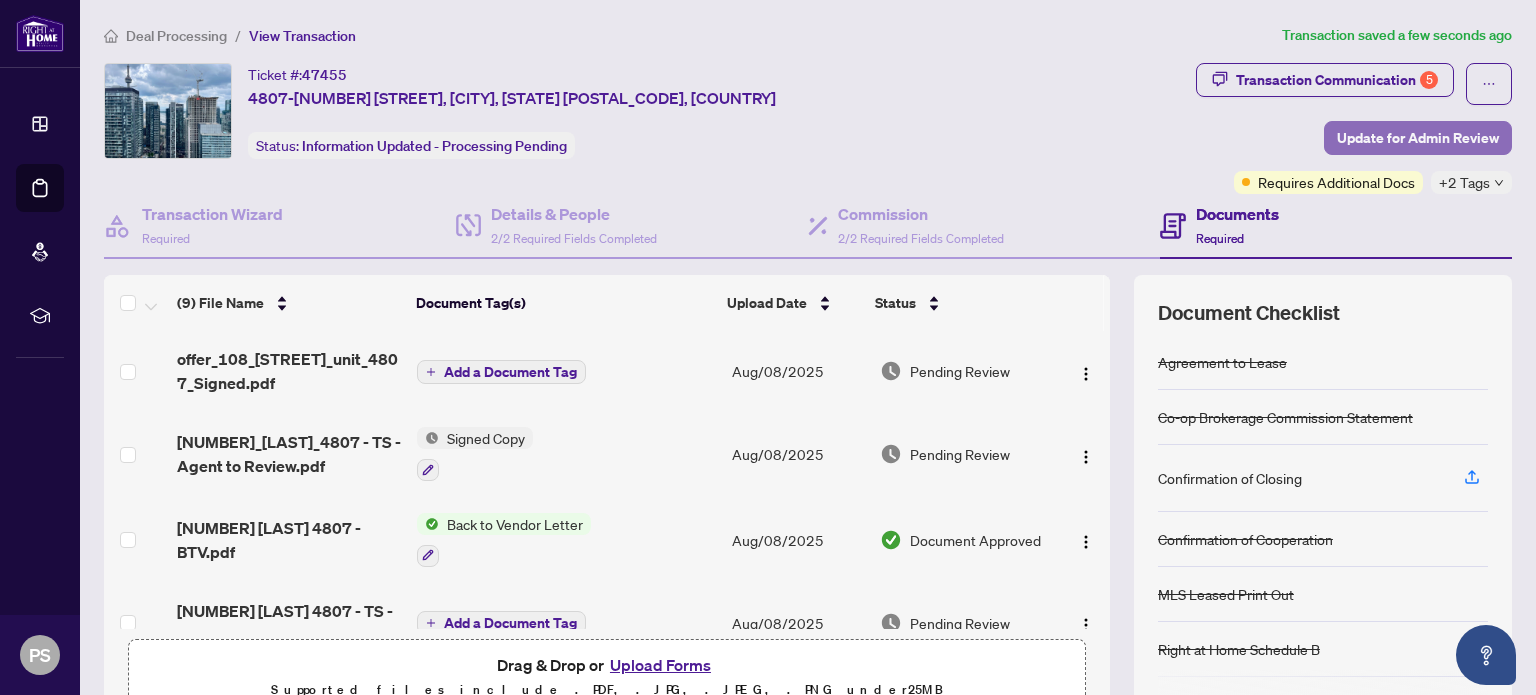 click on "Update for Admin Review" at bounding box center [1418, 138] 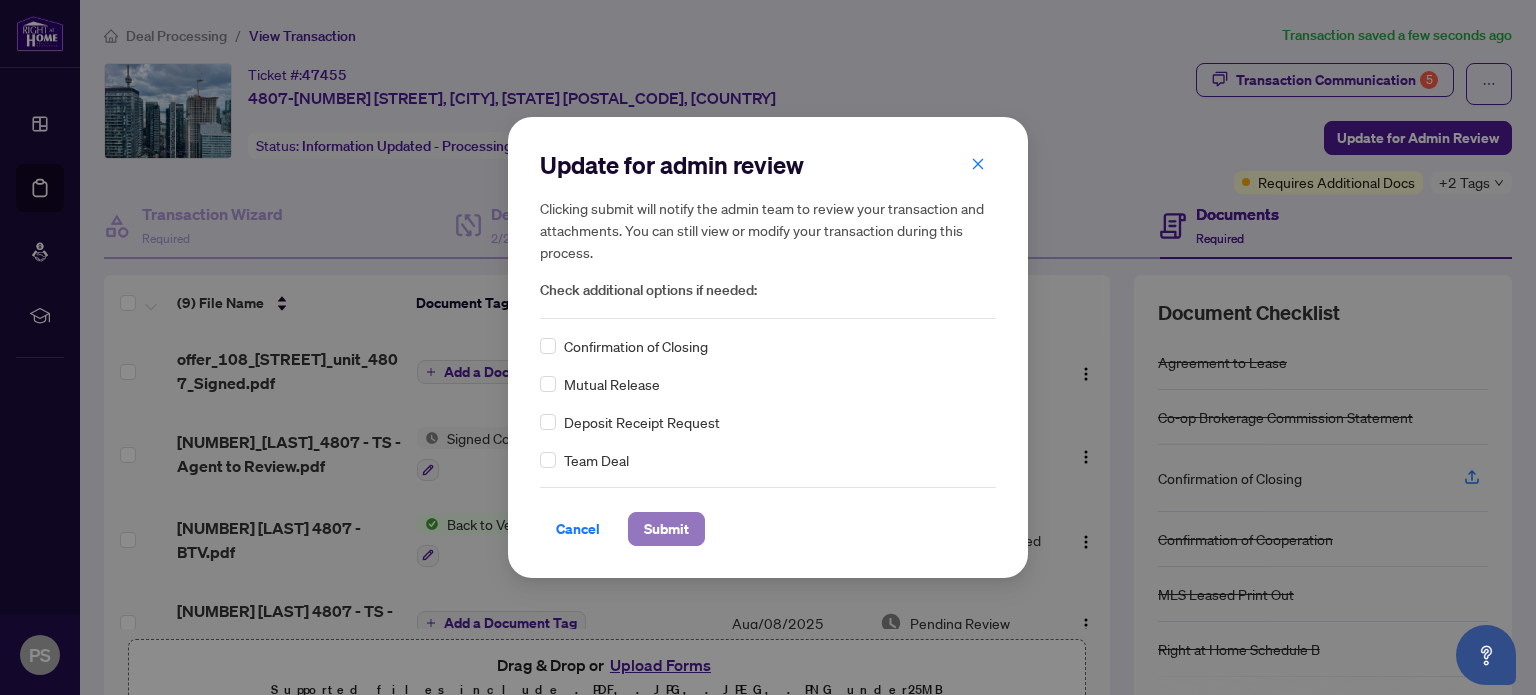 click on "Submit" at bounding box center (666, 529) 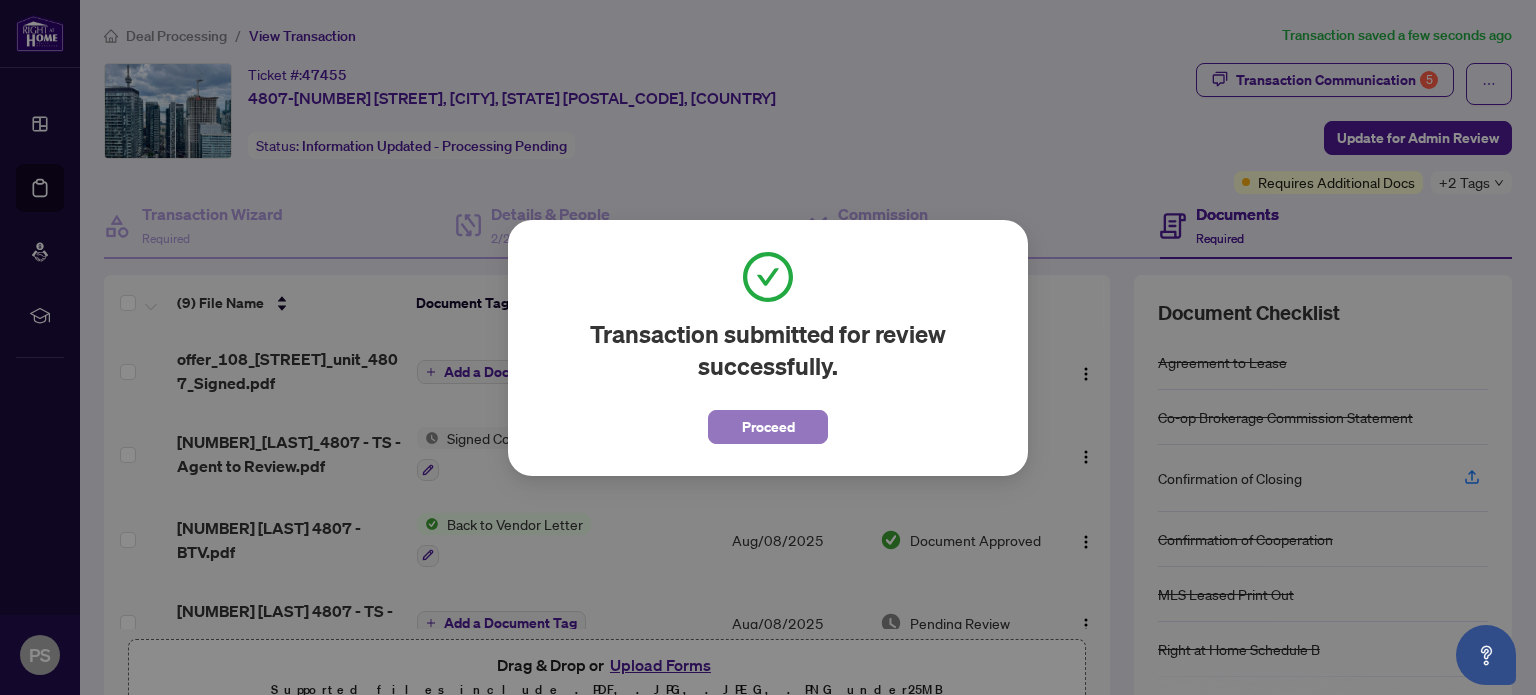 click on "Proceed" at bounding box center (768, 427) 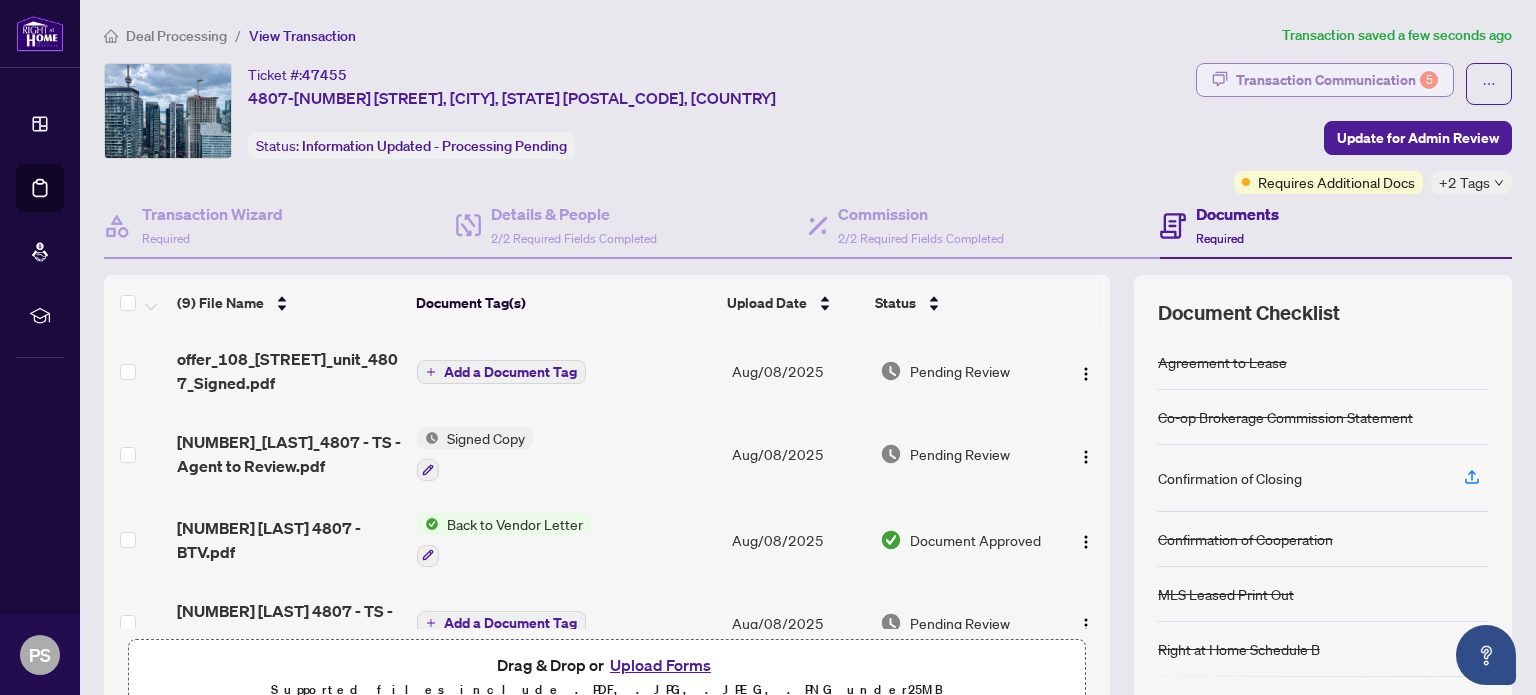 click on "Transaction Communication 5" at bounding box center [1337, 80] 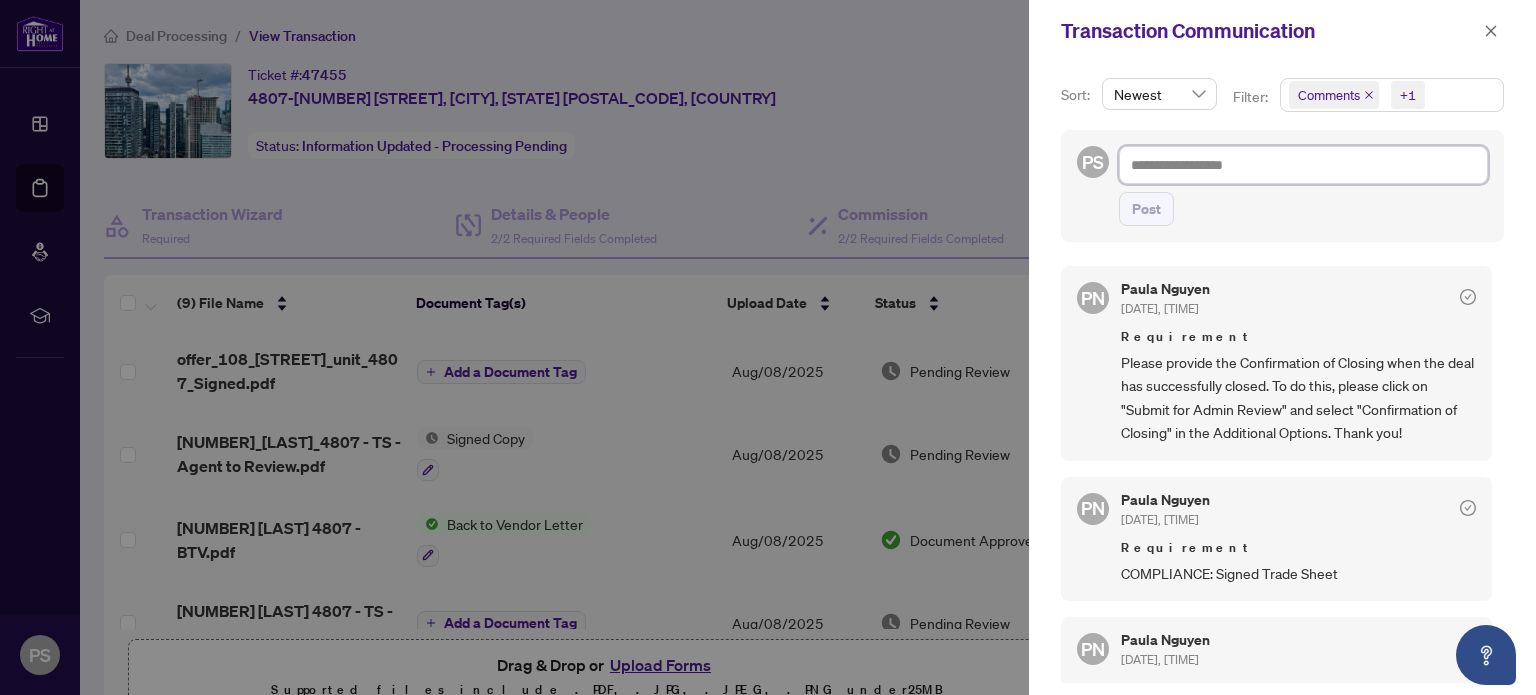 click at bounding box center (1303, 165) 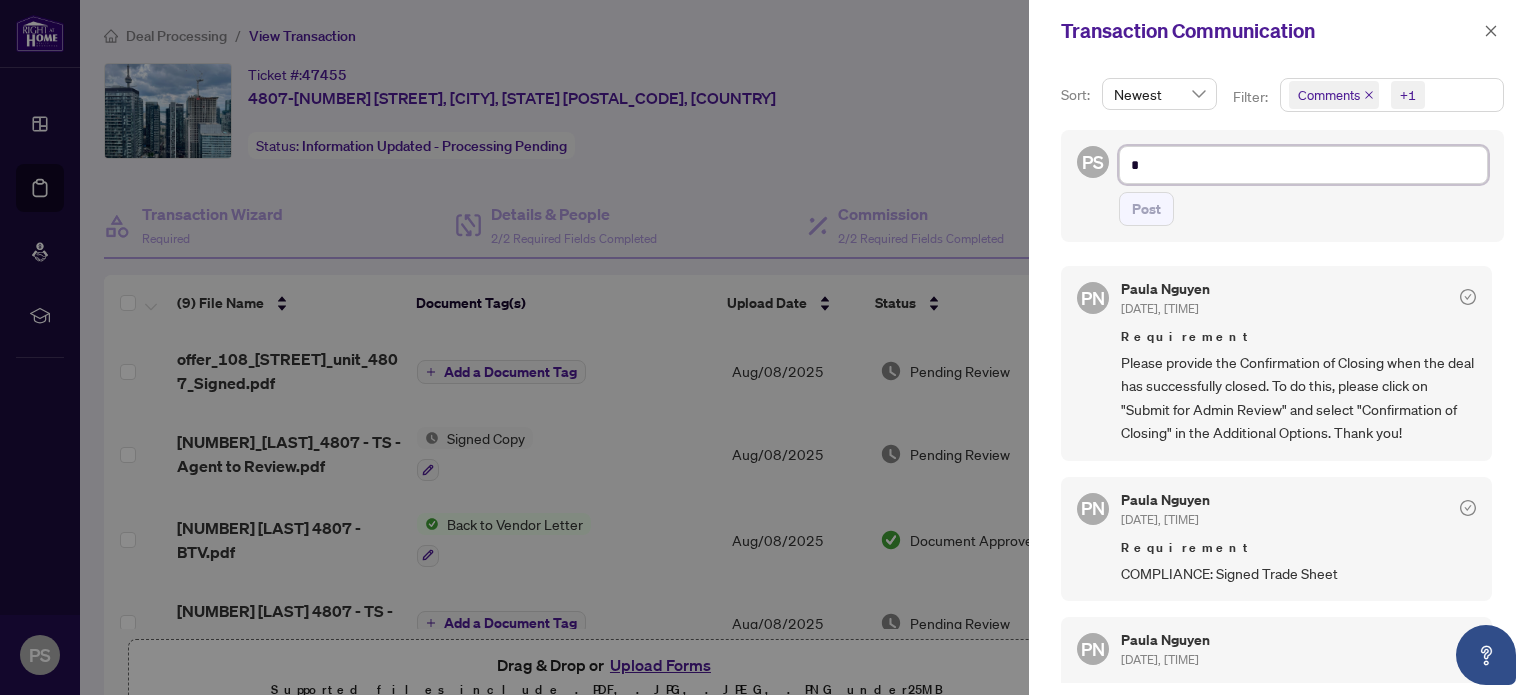 type on "*" 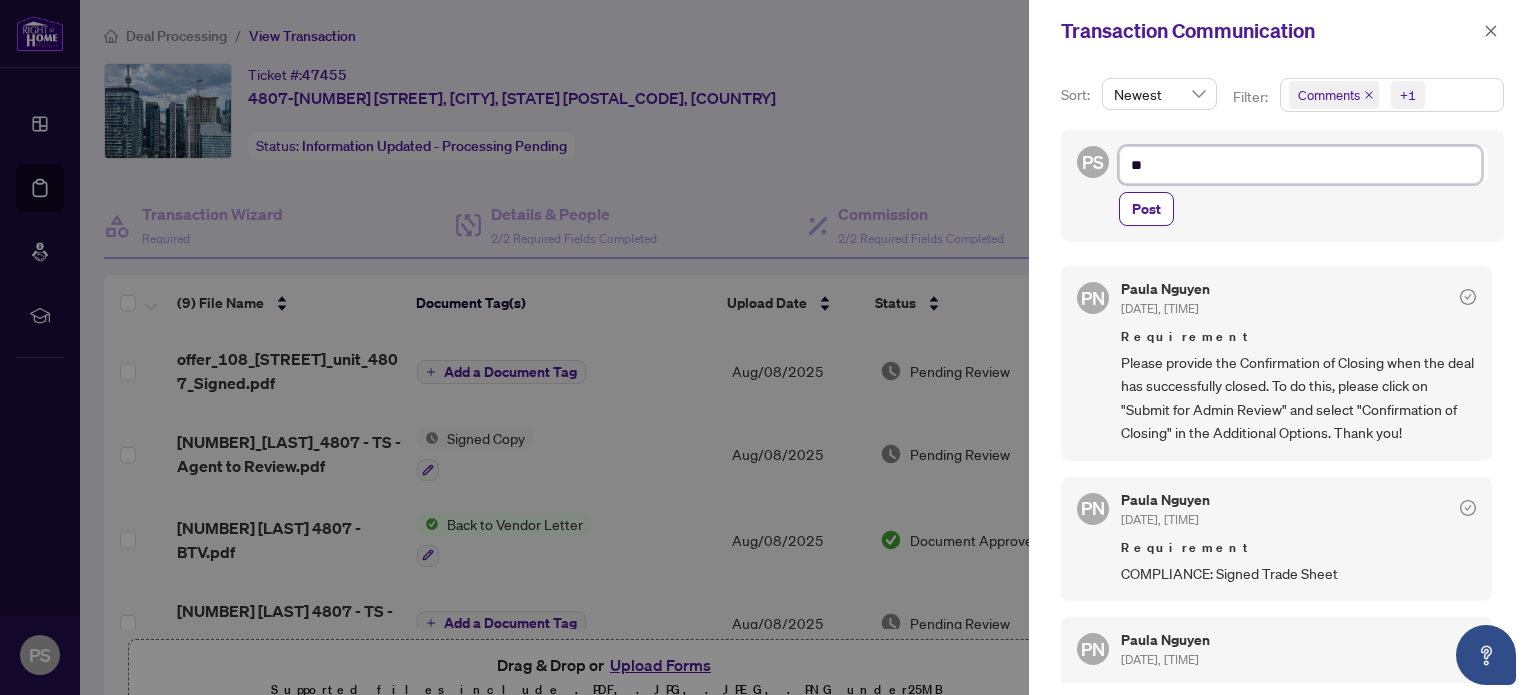 type on "***" 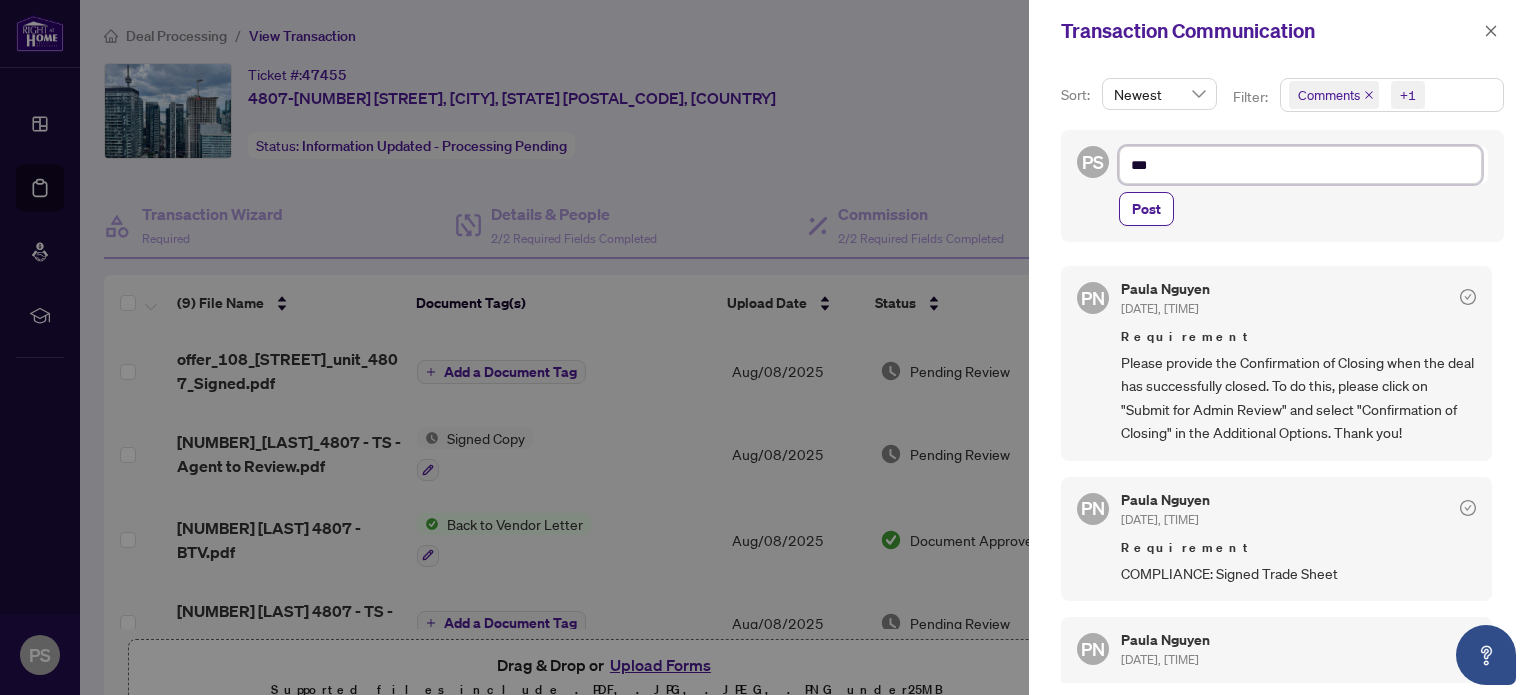 type on "****" 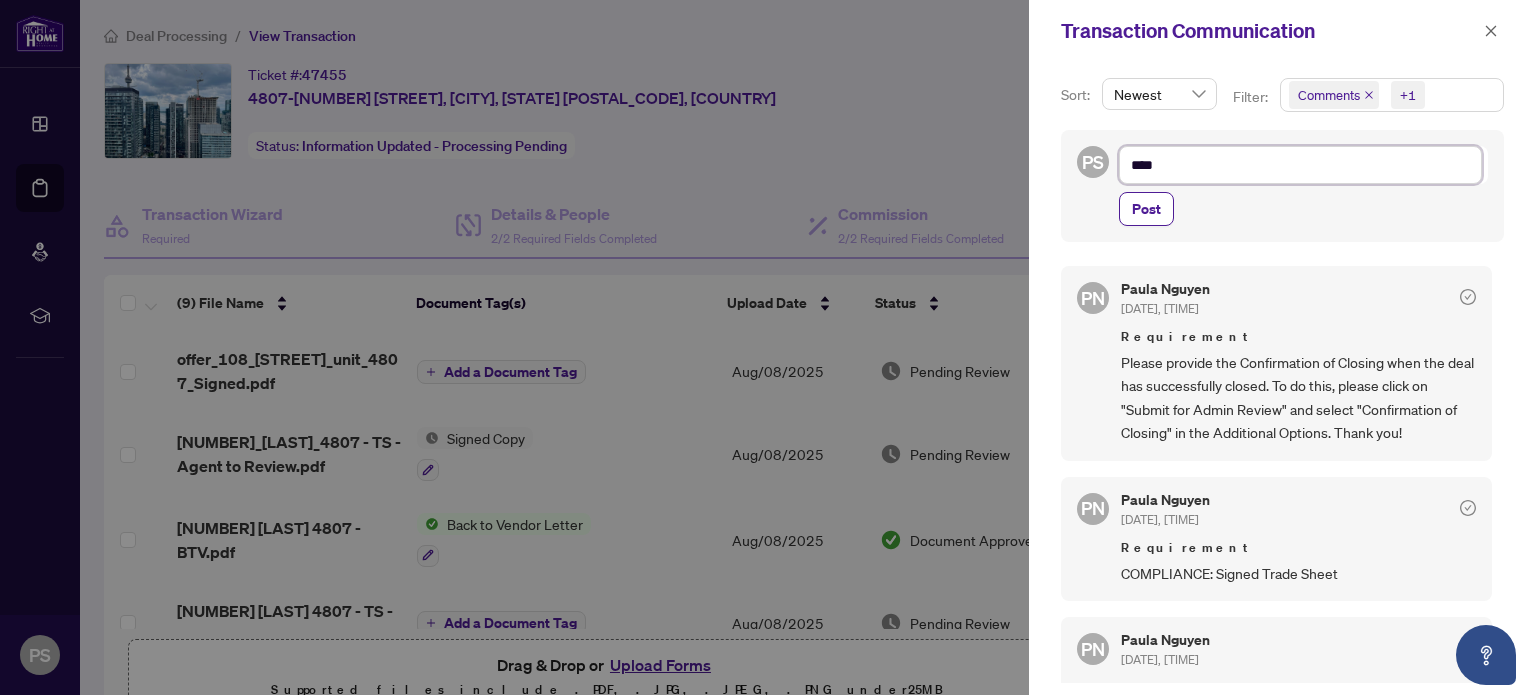 type on "*****" 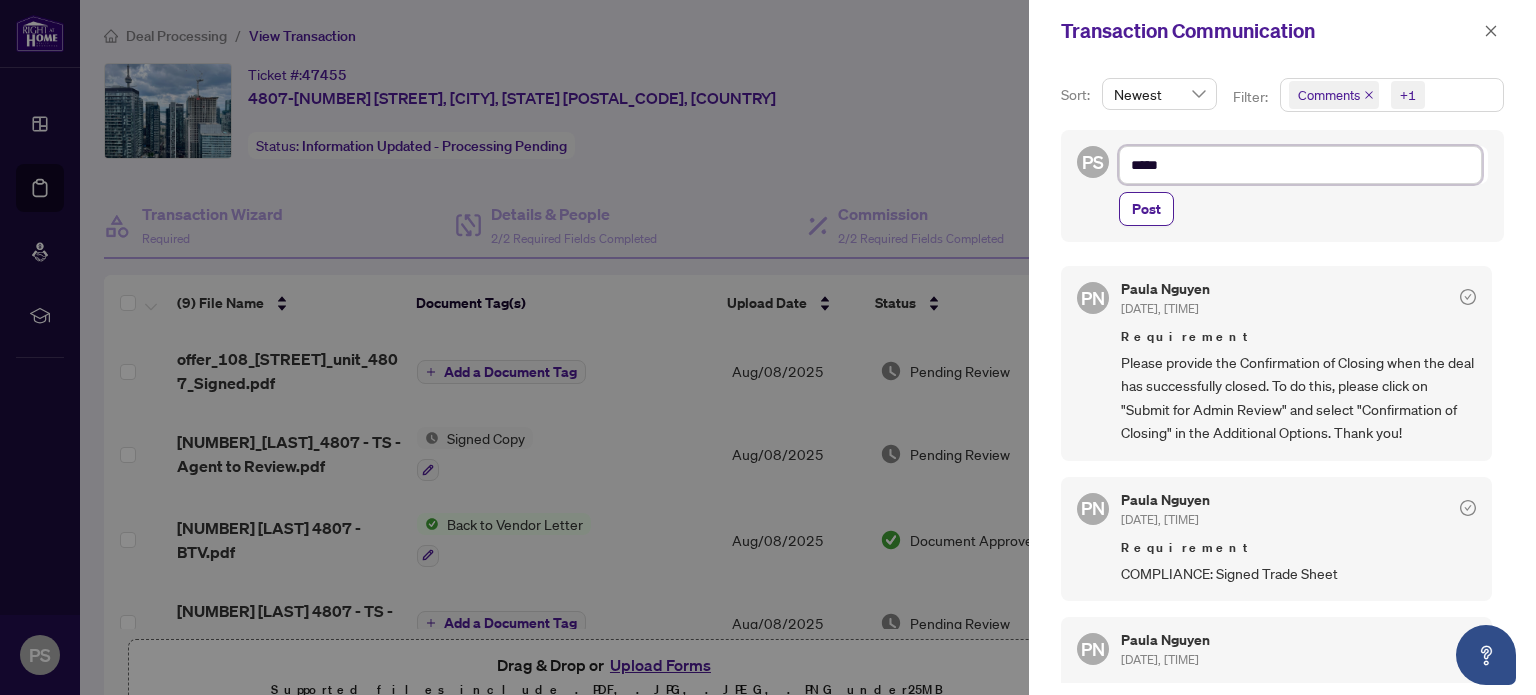 type on "******" 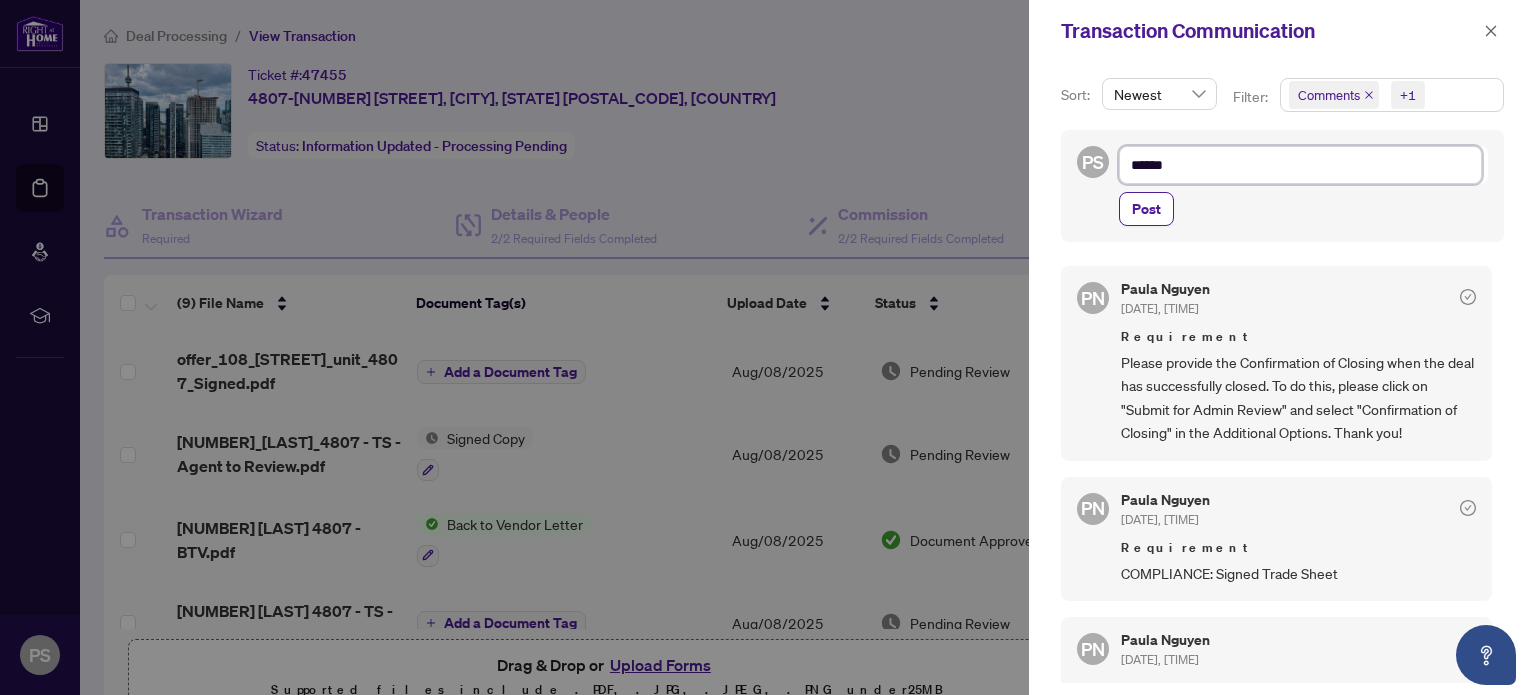 type on "******" 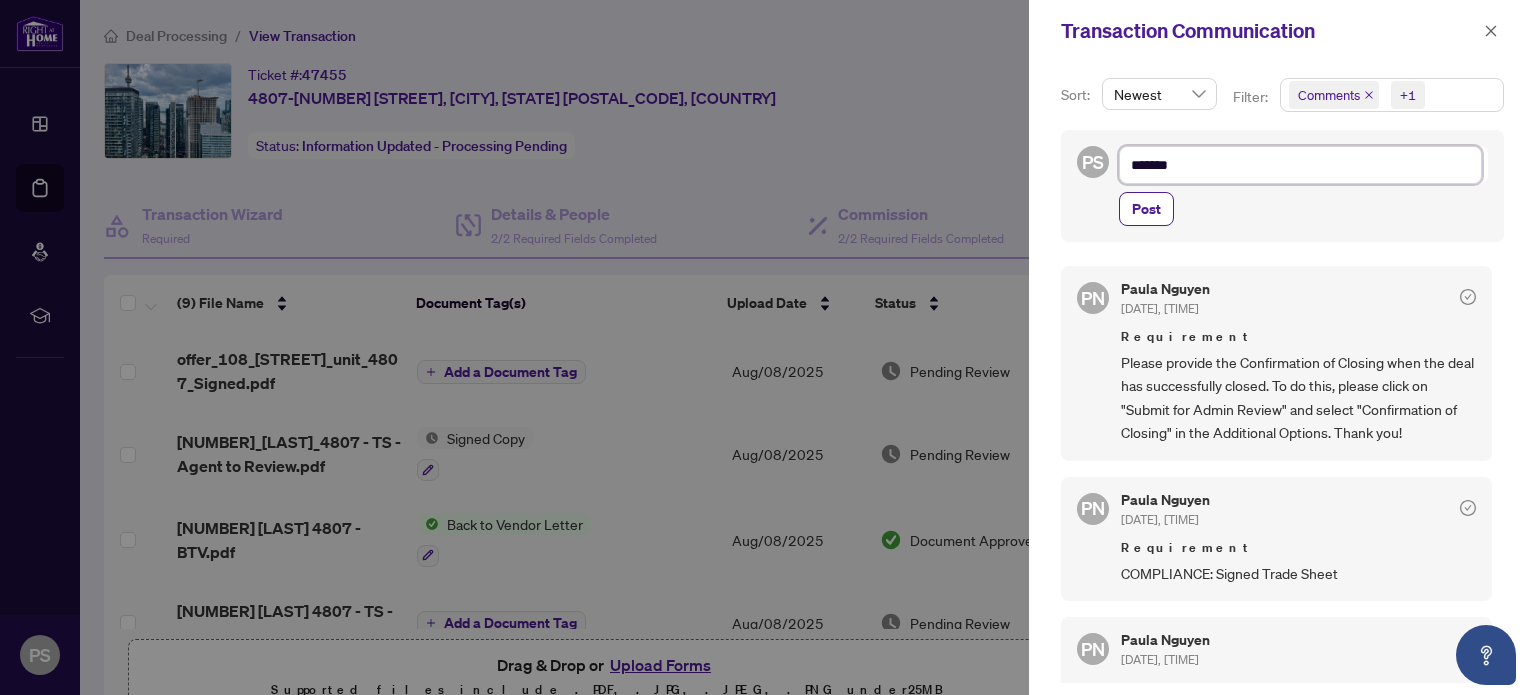 type on "********" 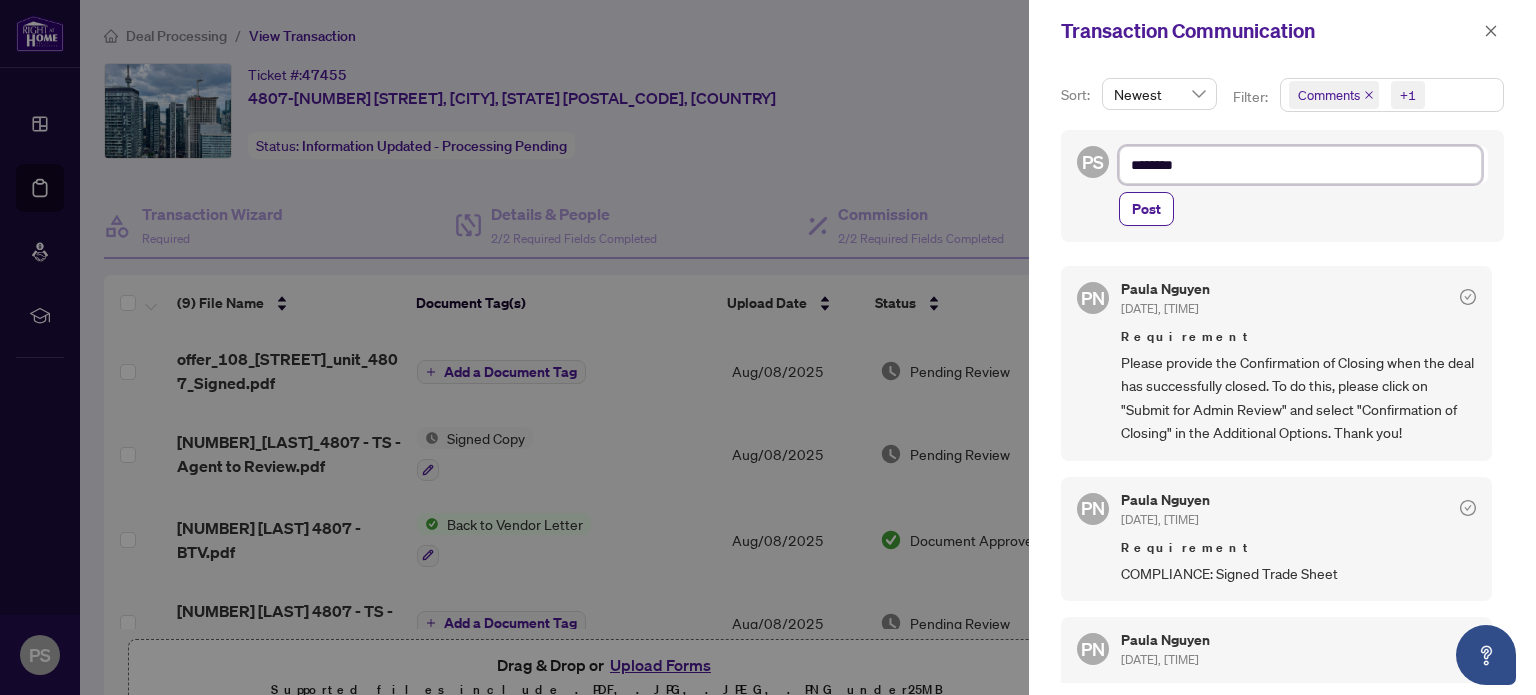 type on "*********" 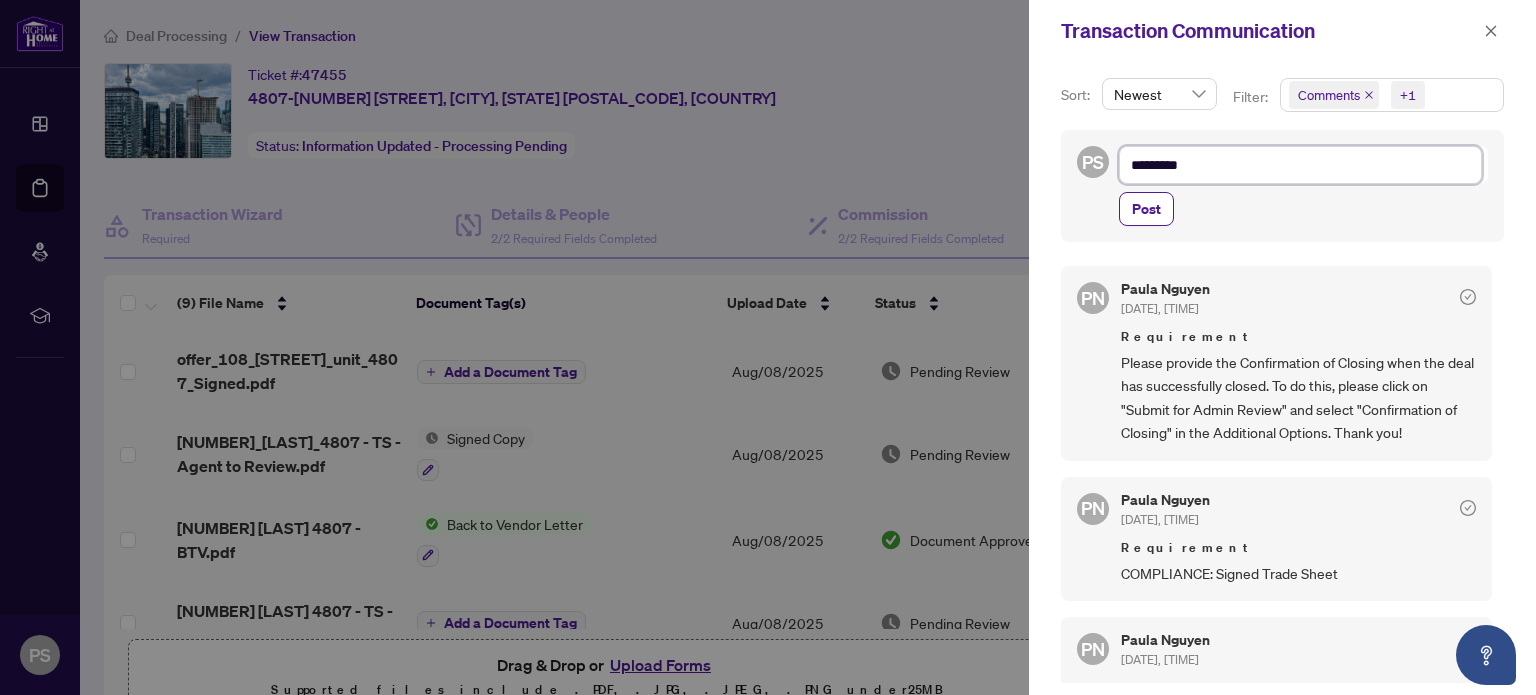 type on "**********" 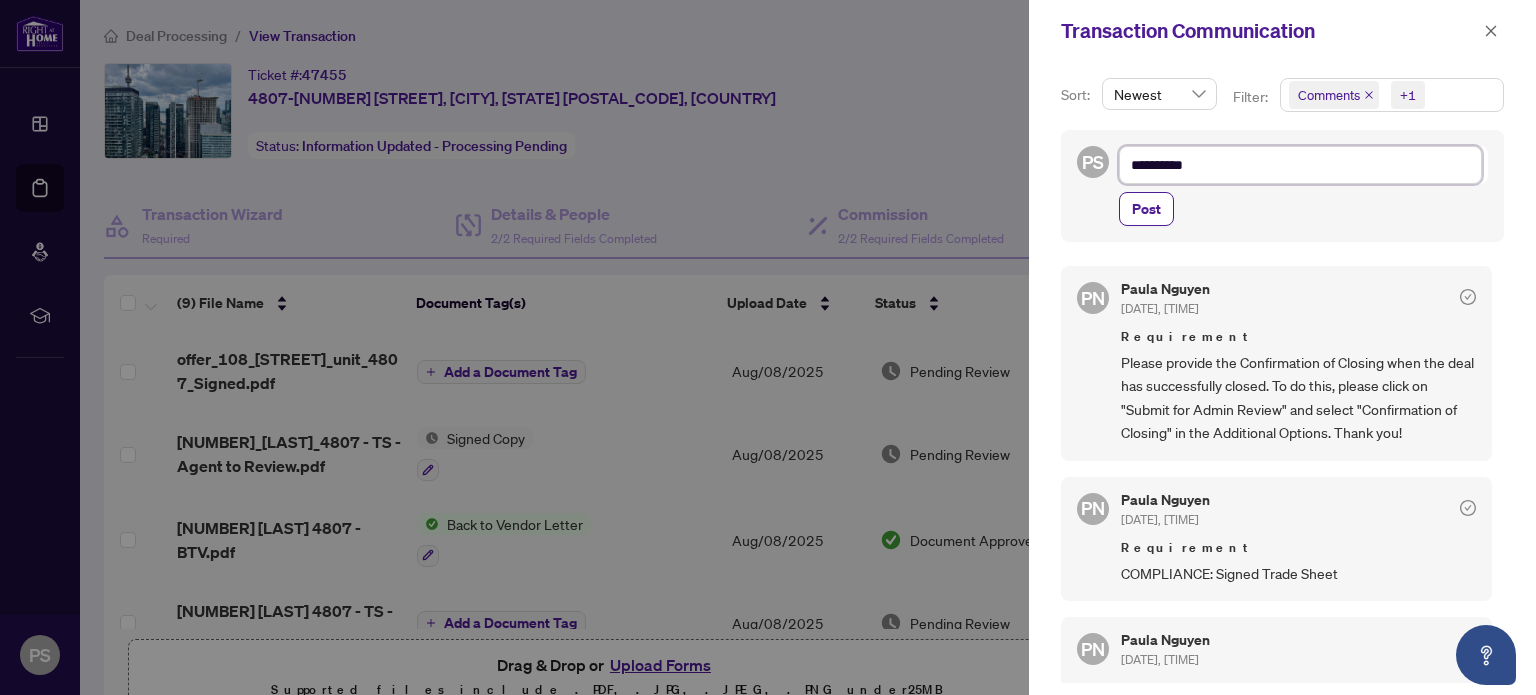 type on "**********" 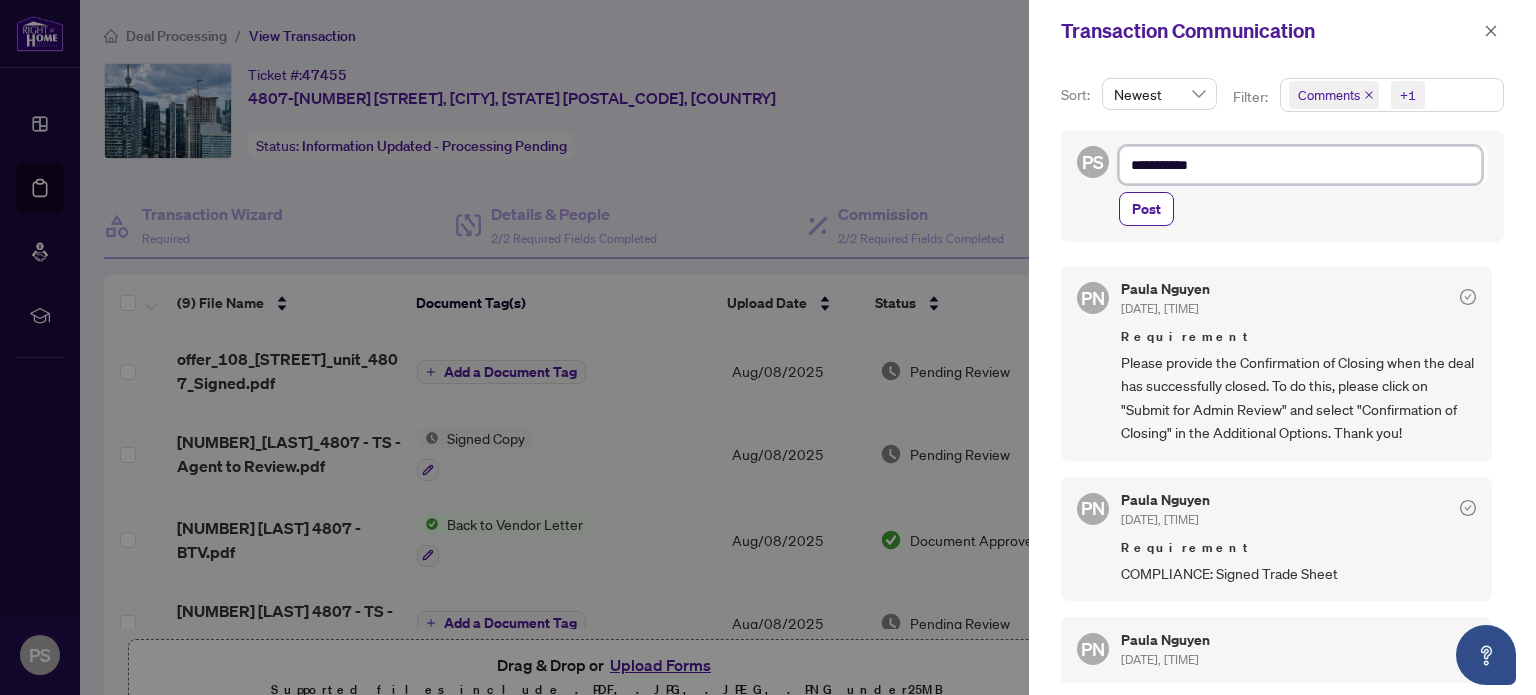 type on "**********" 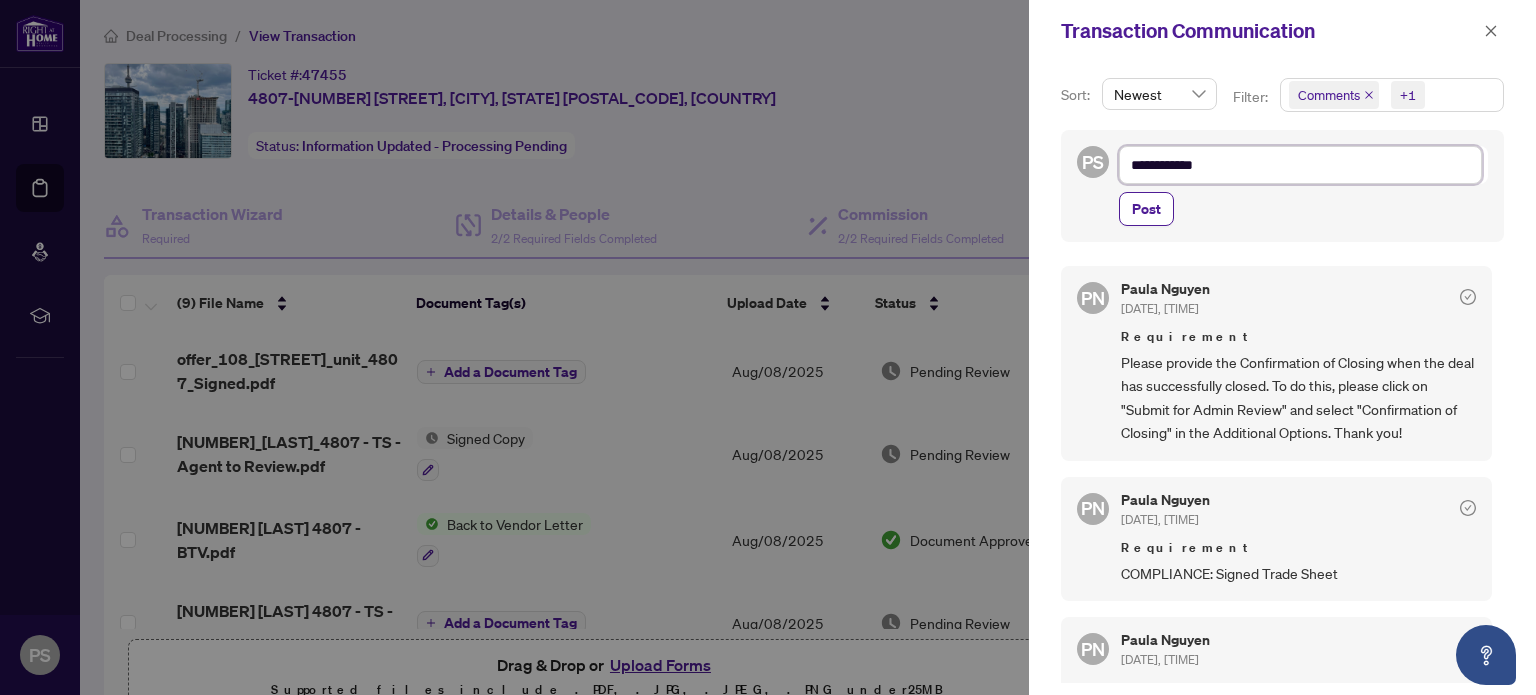 type on "**********" 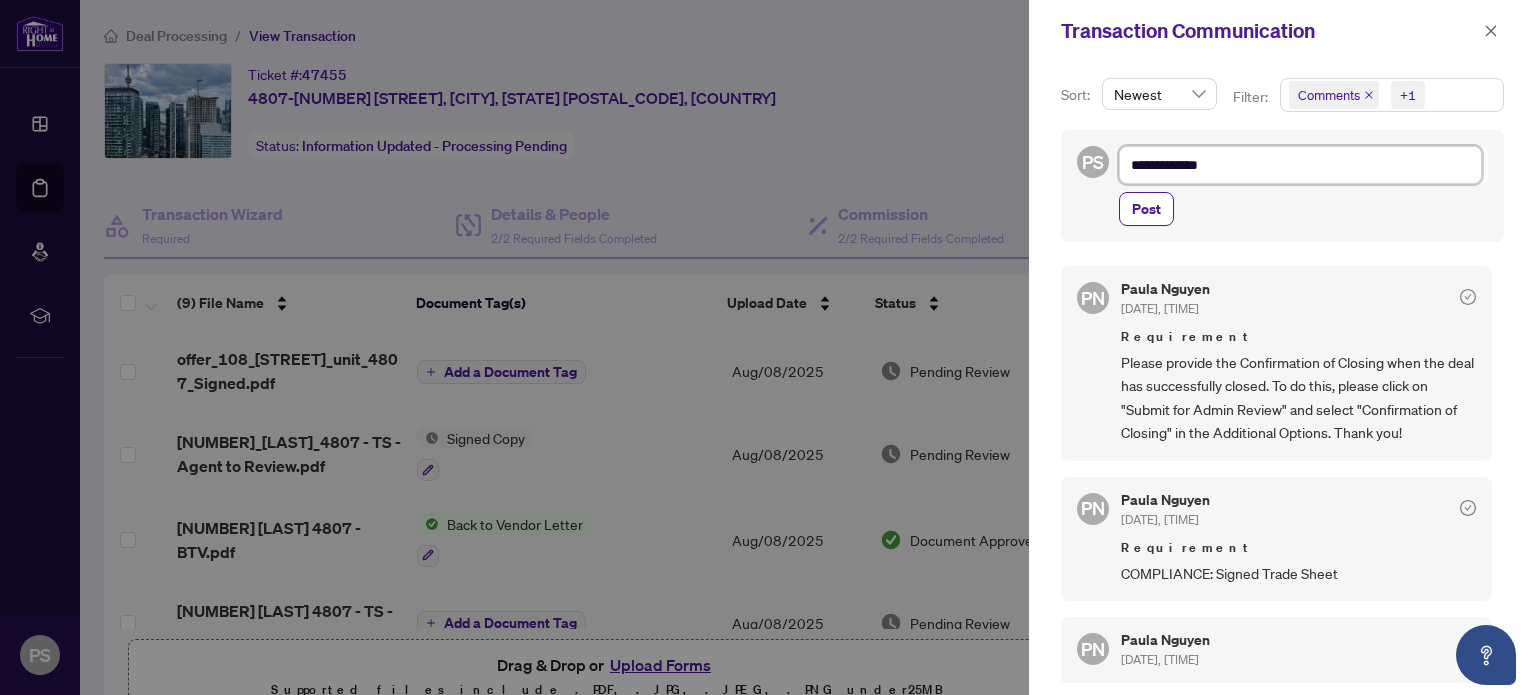 type on "**********" 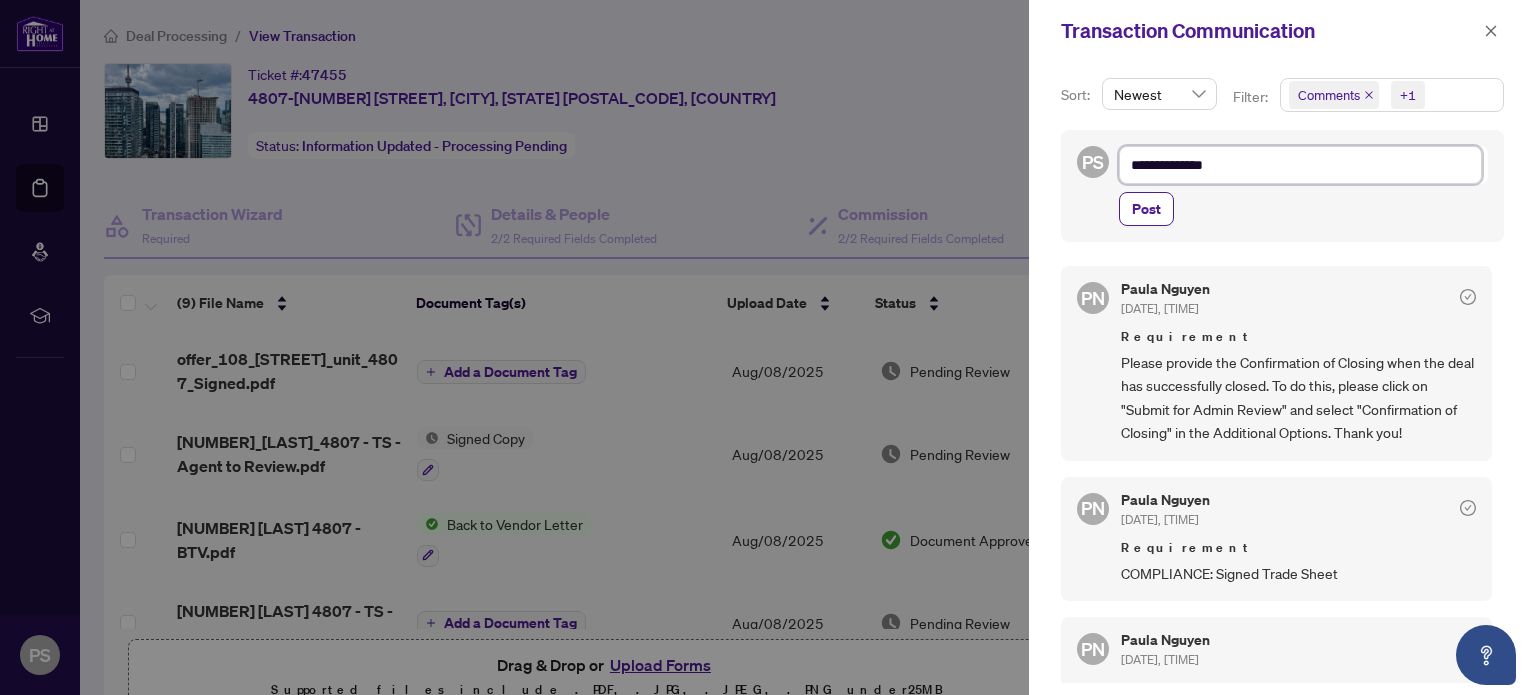 type on "**********" 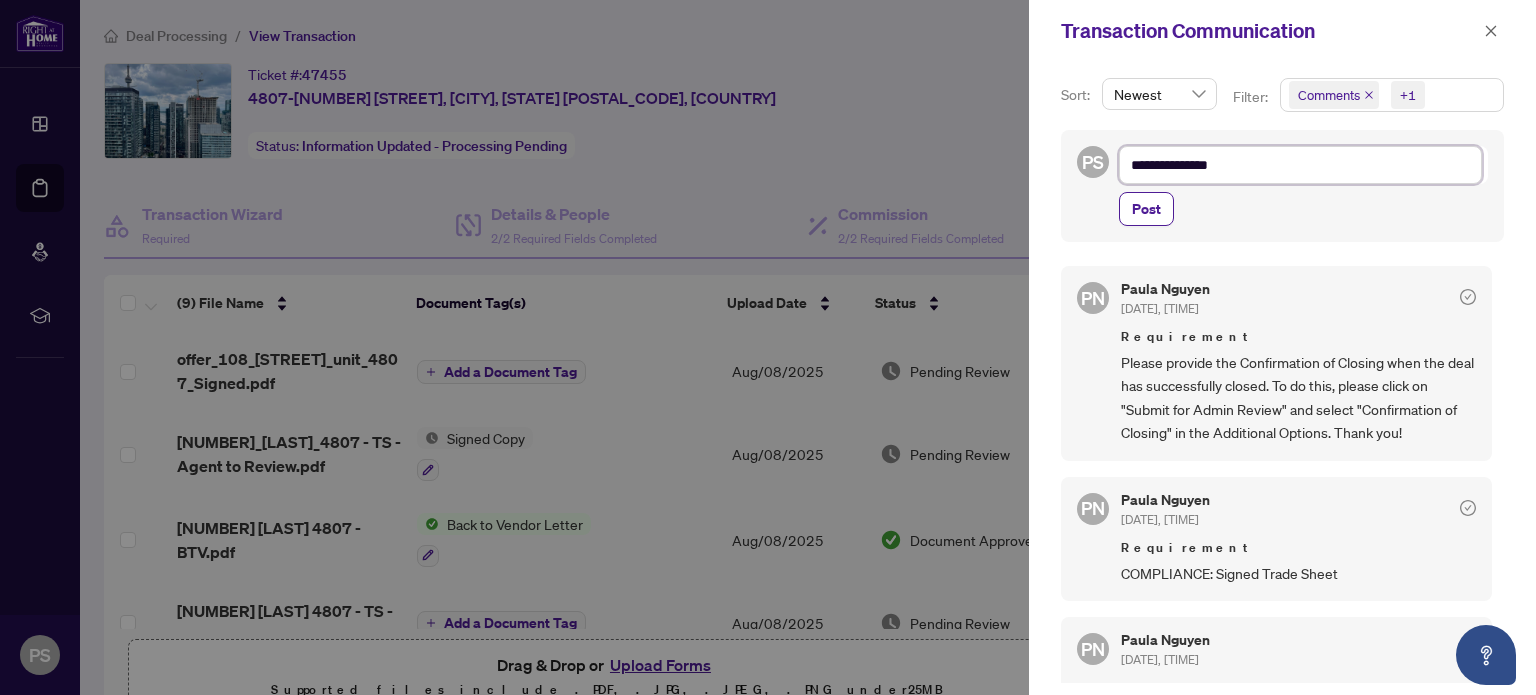 type on "**********" 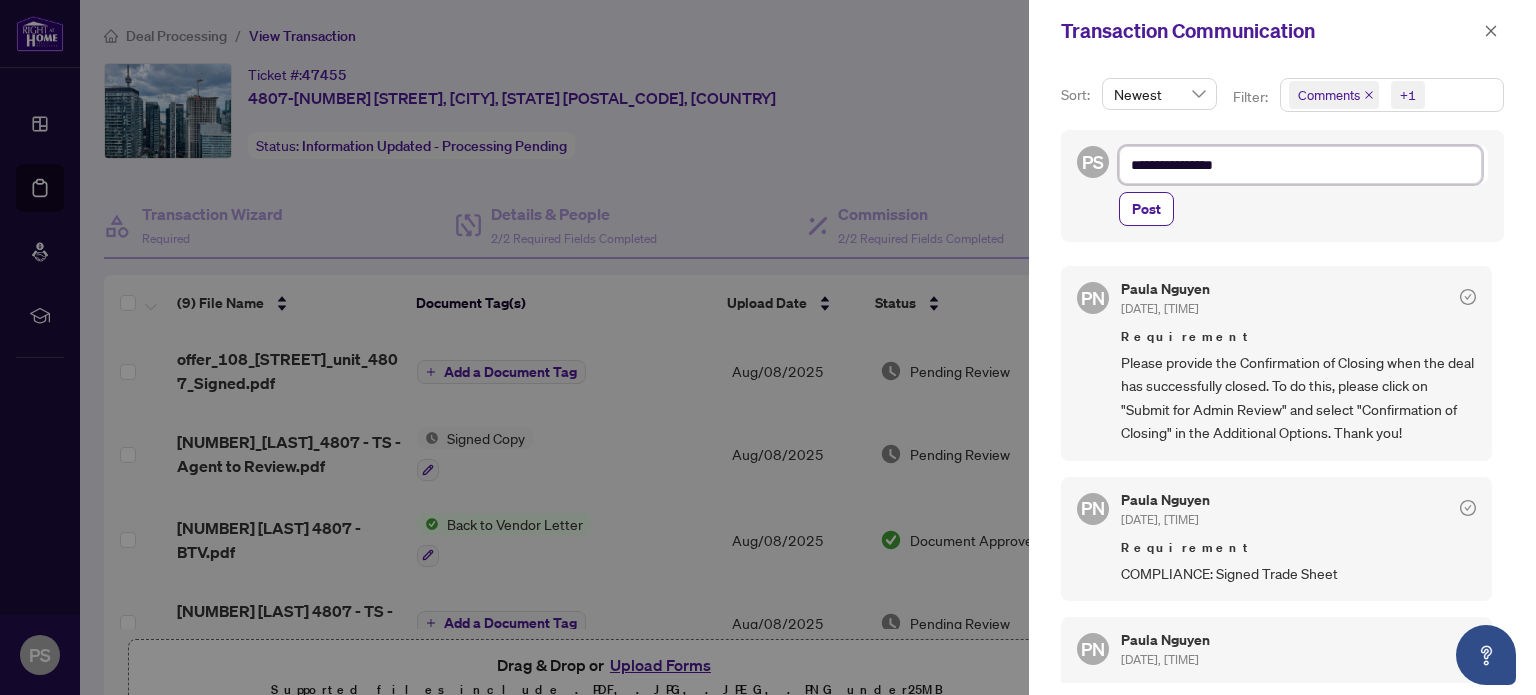 type on "**********" 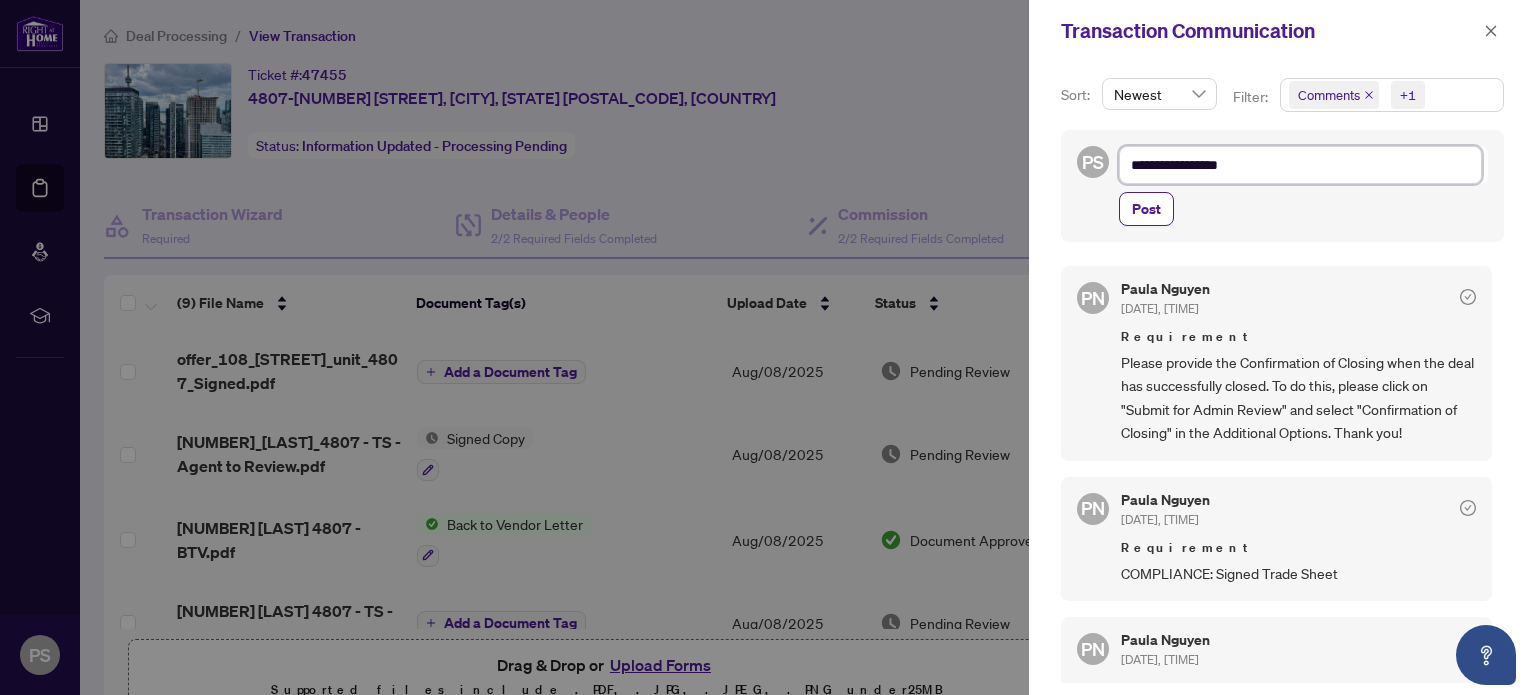 type on "**********" 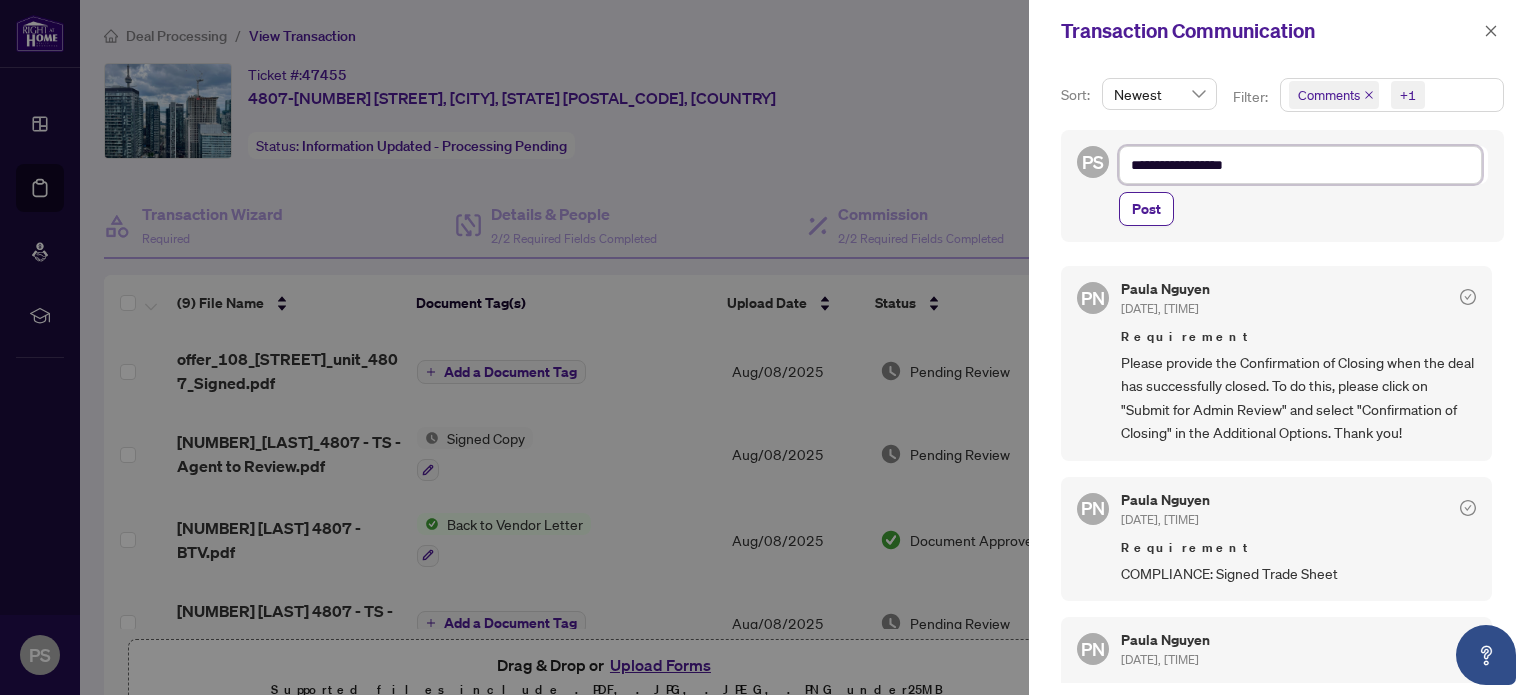 type on "**********" 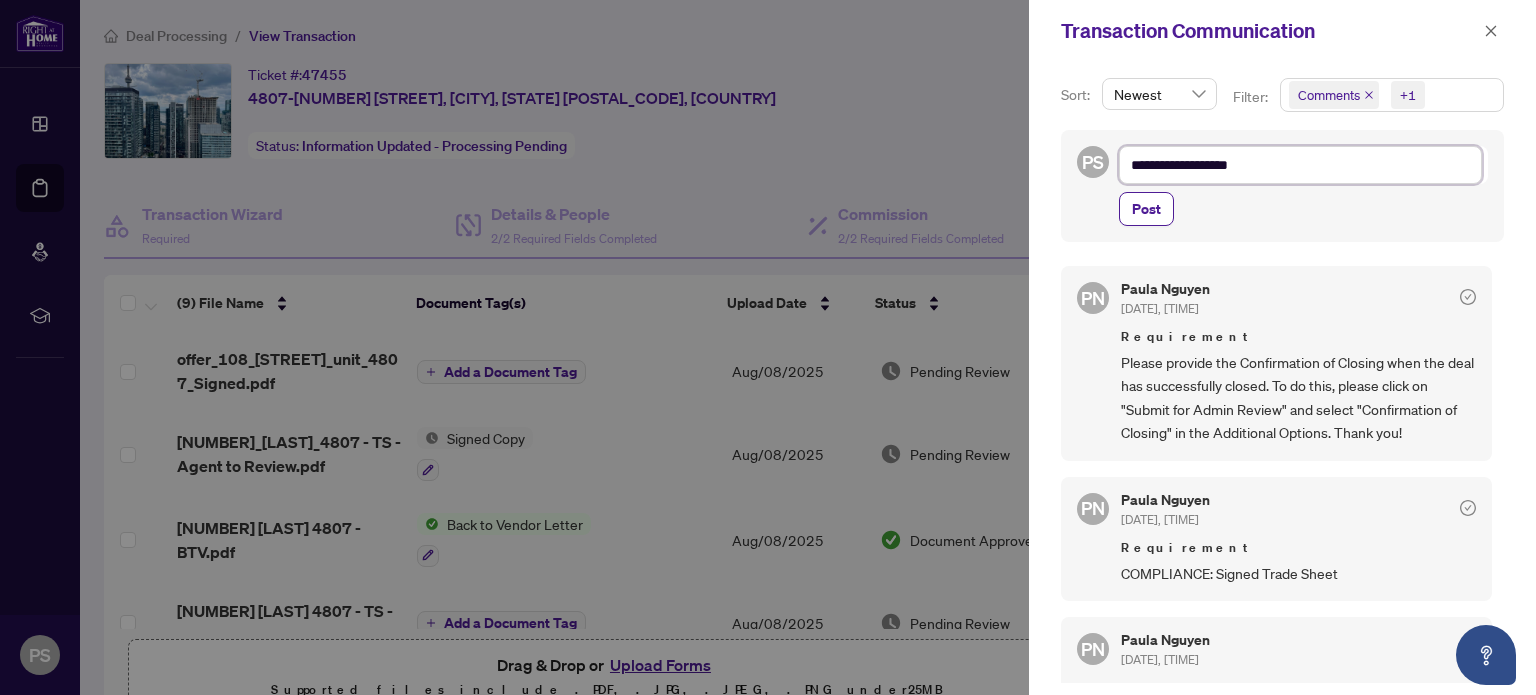 type on "**********" 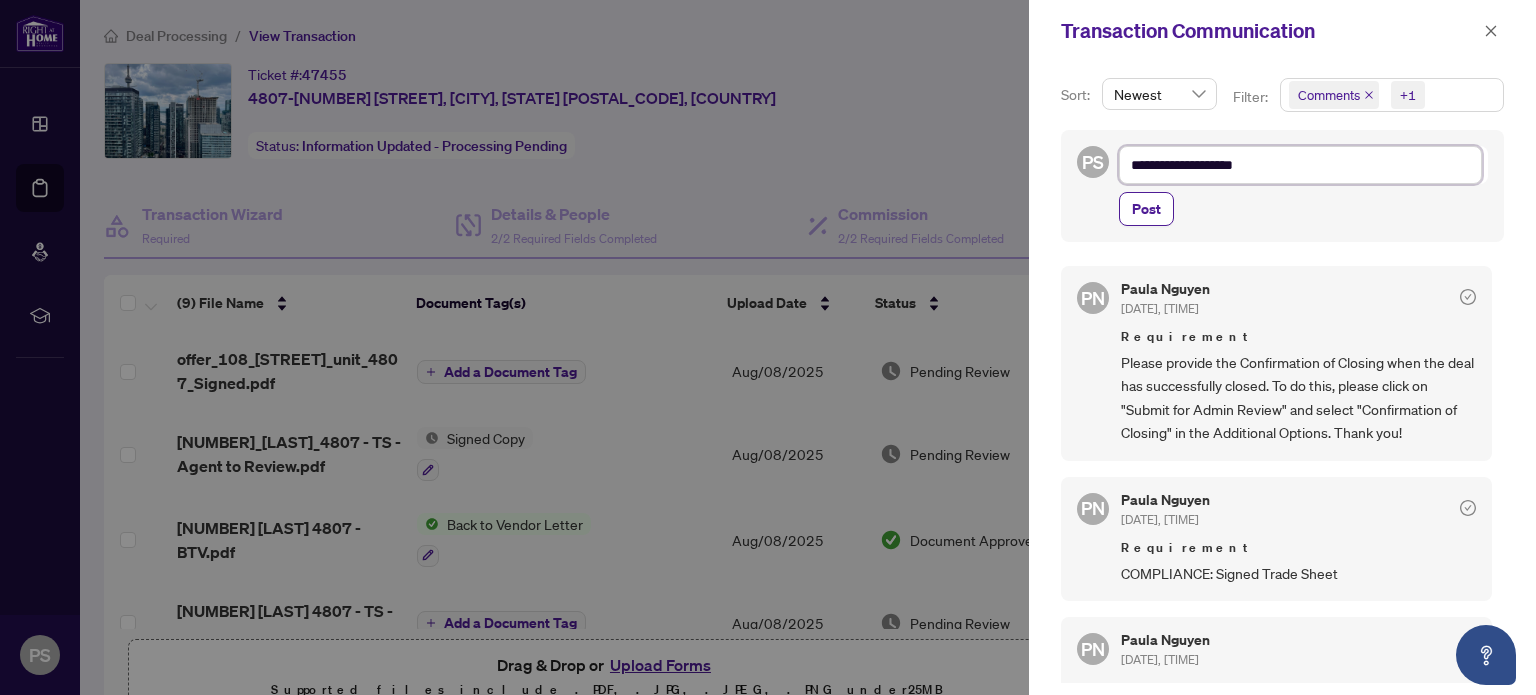 type on "**********" 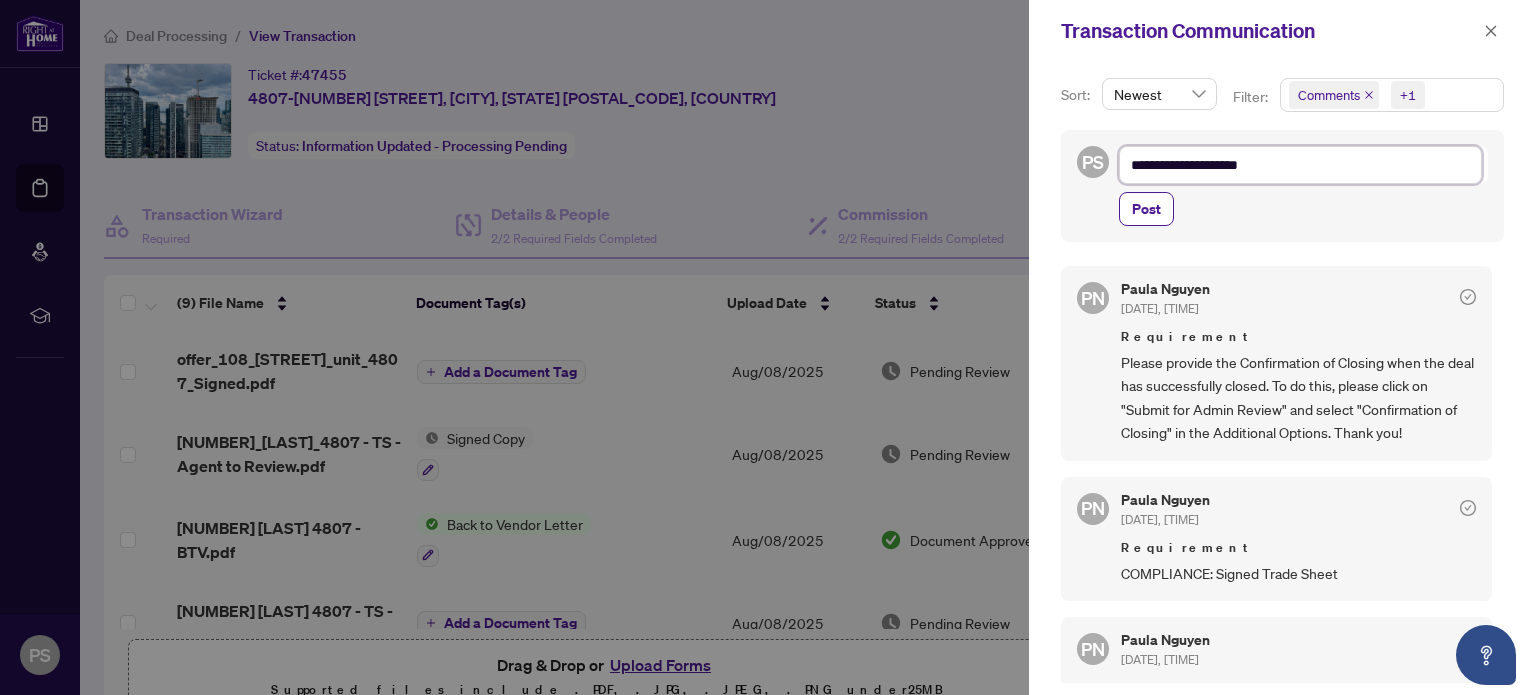 type on "**********" 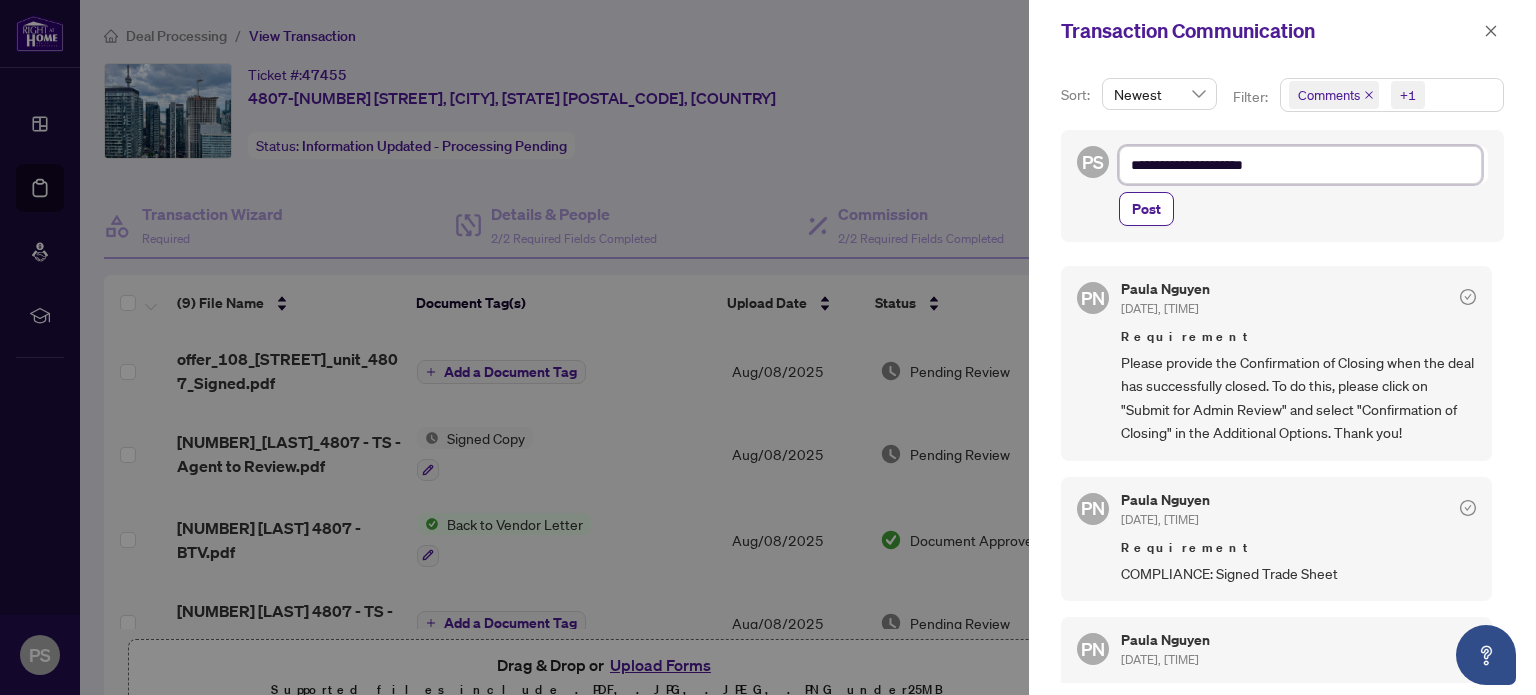 type on "**********" 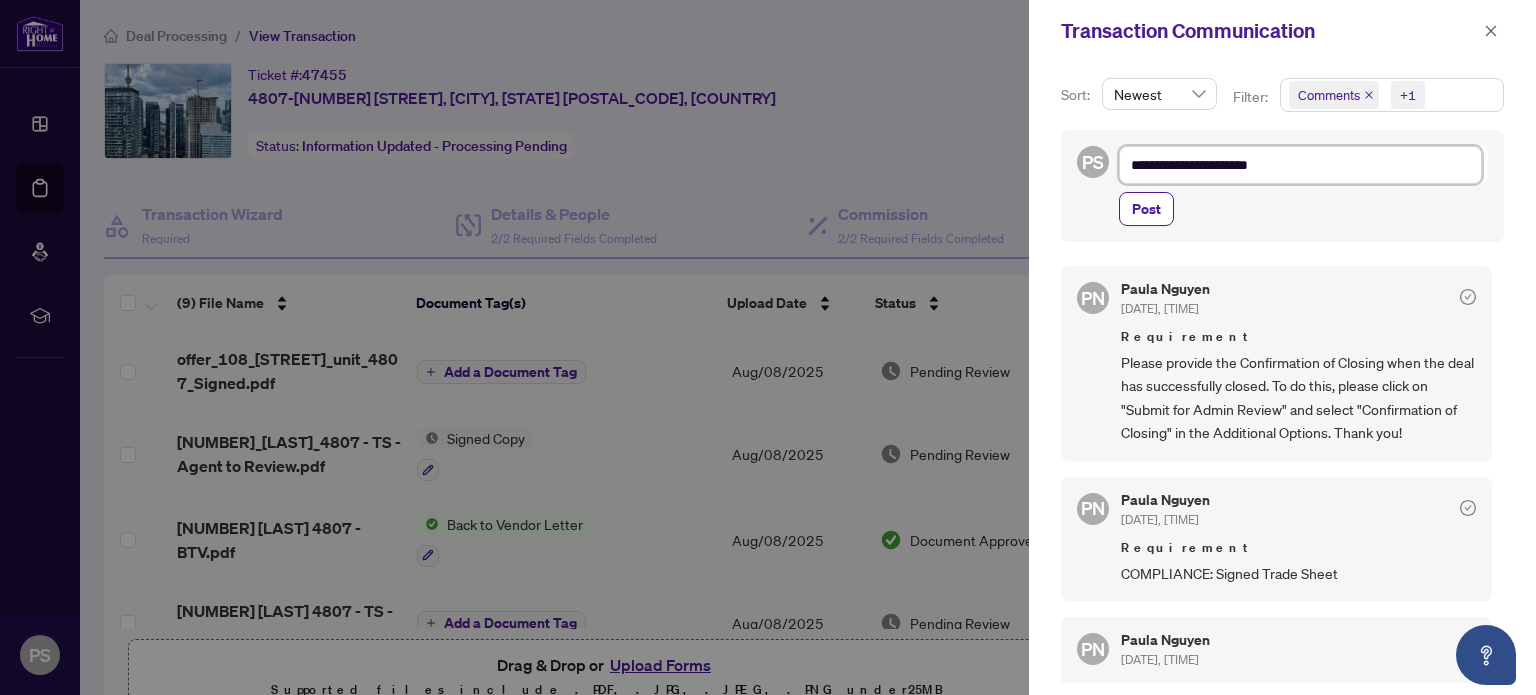 type on "**********" 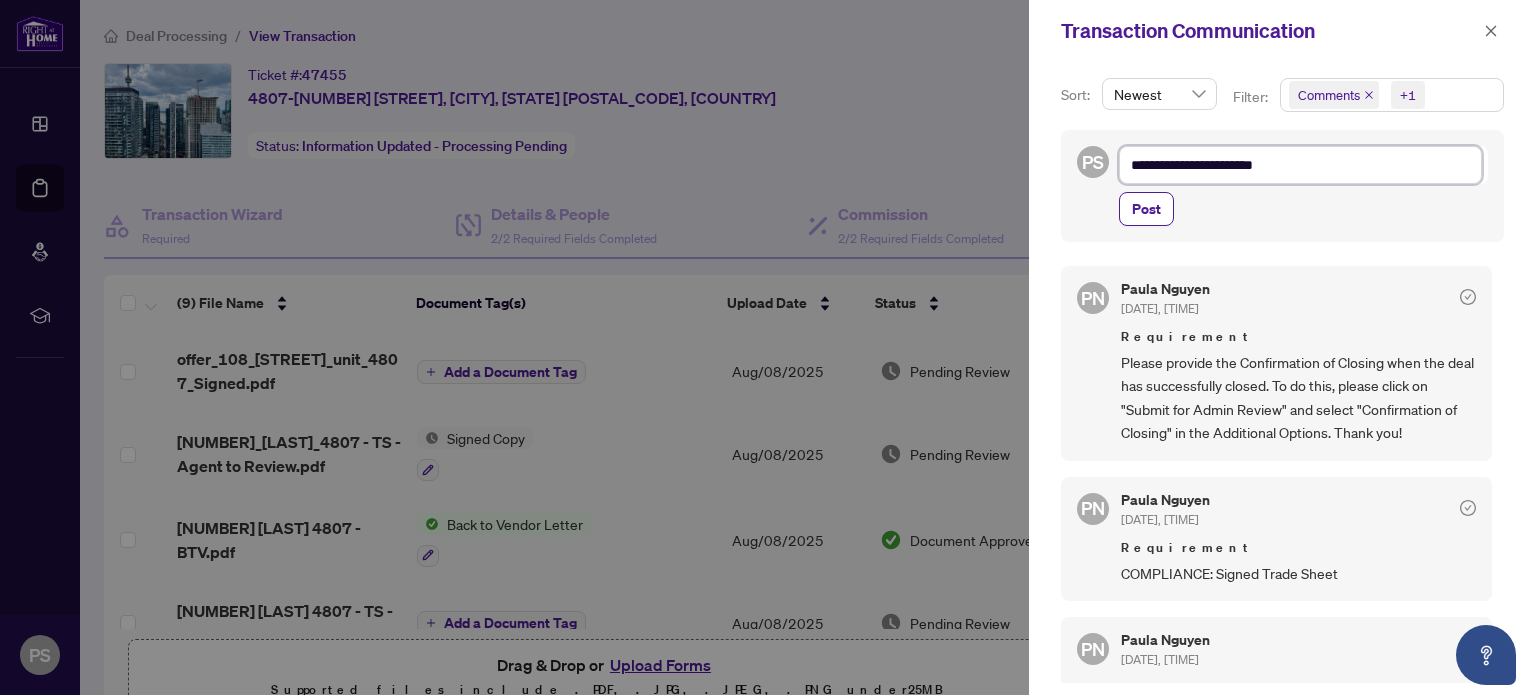 type on "**********" 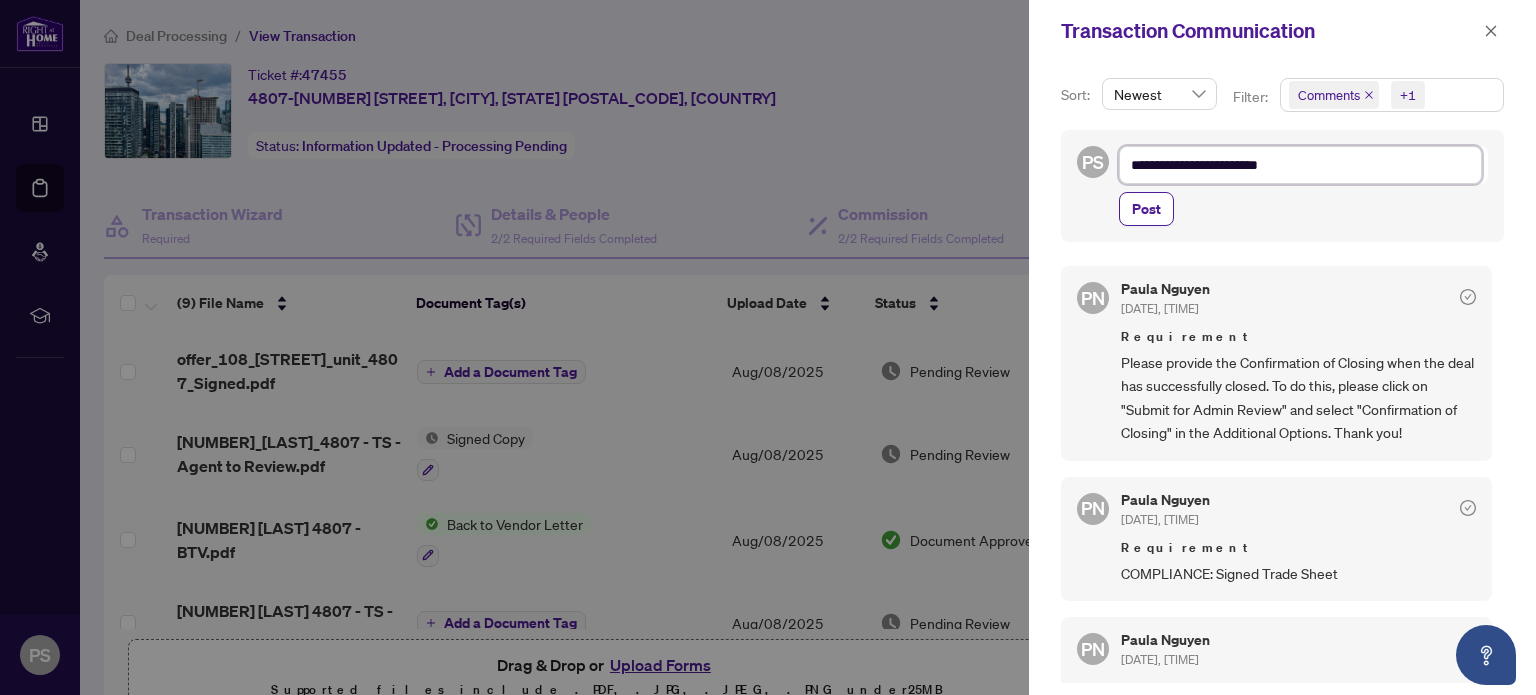 type on "**********" 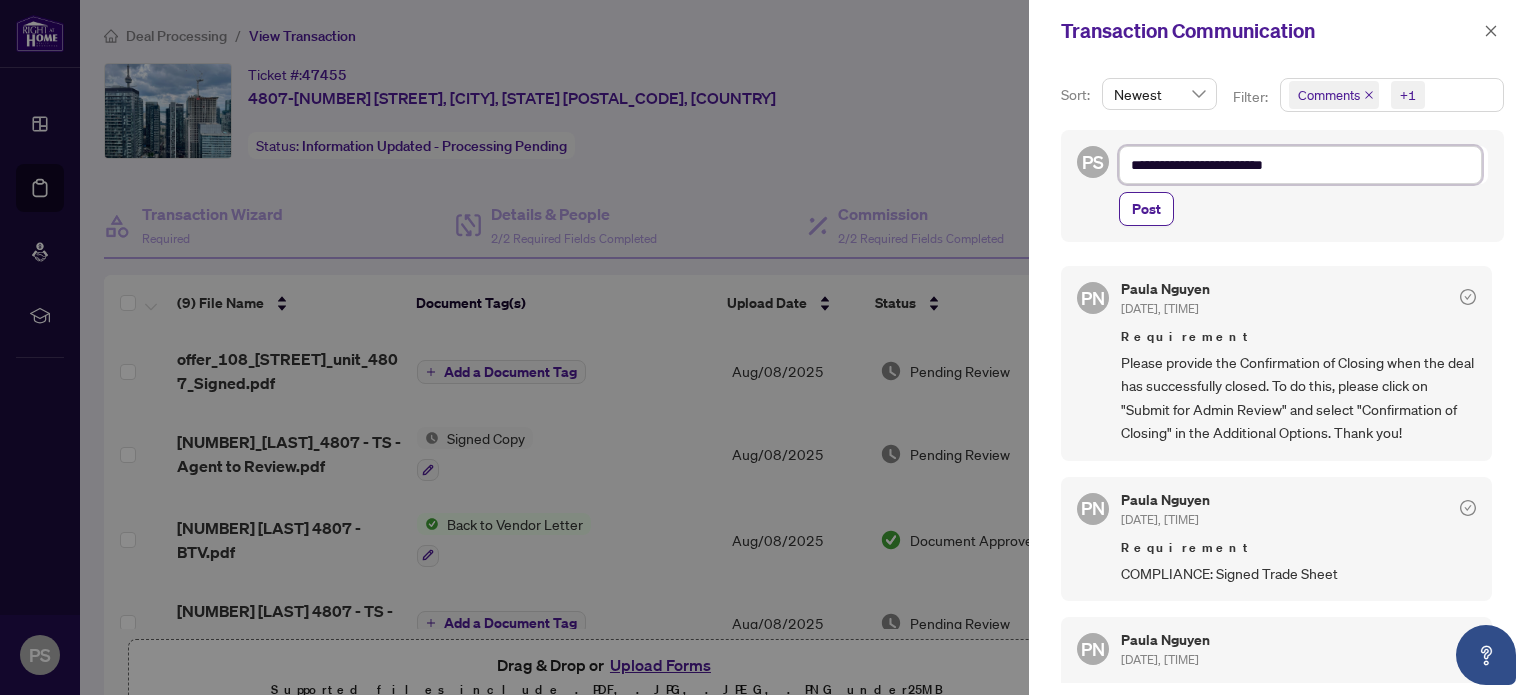 type on "**********" 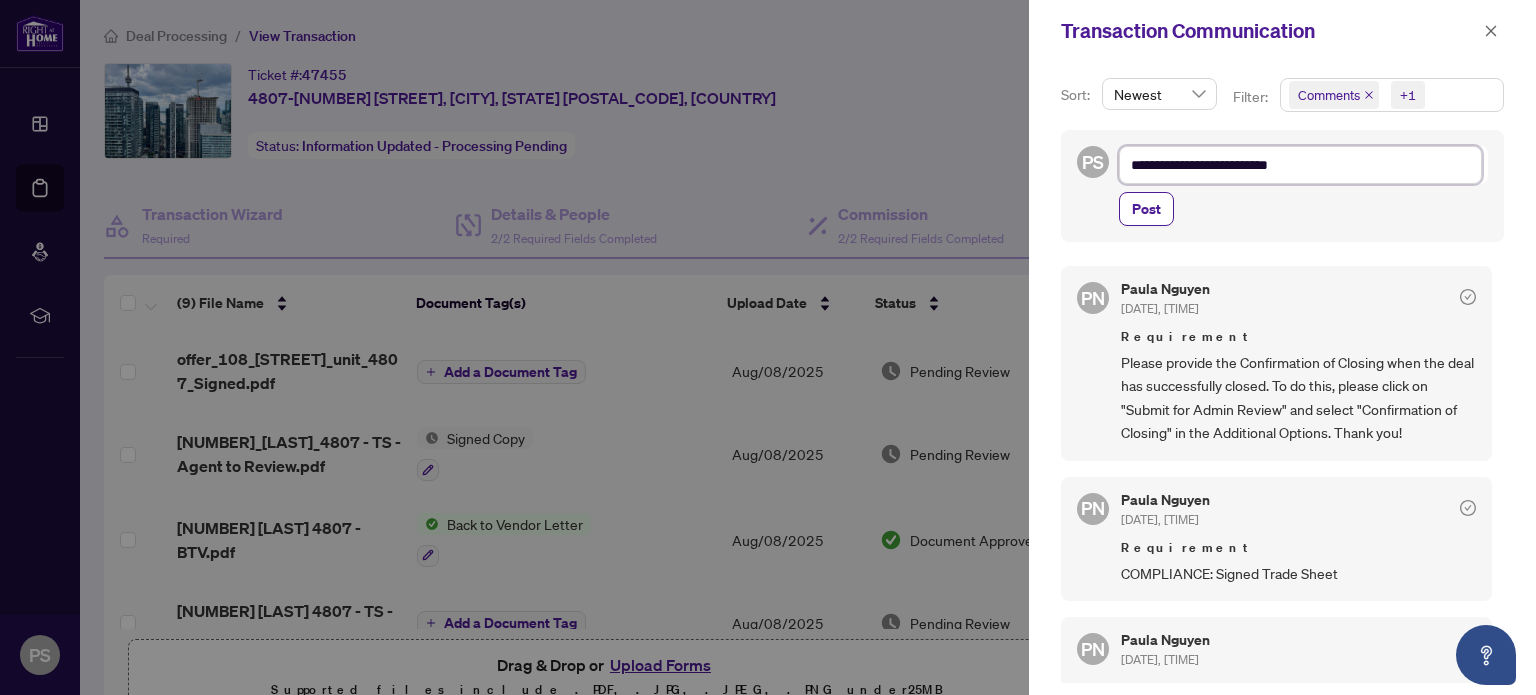 type on "**********" 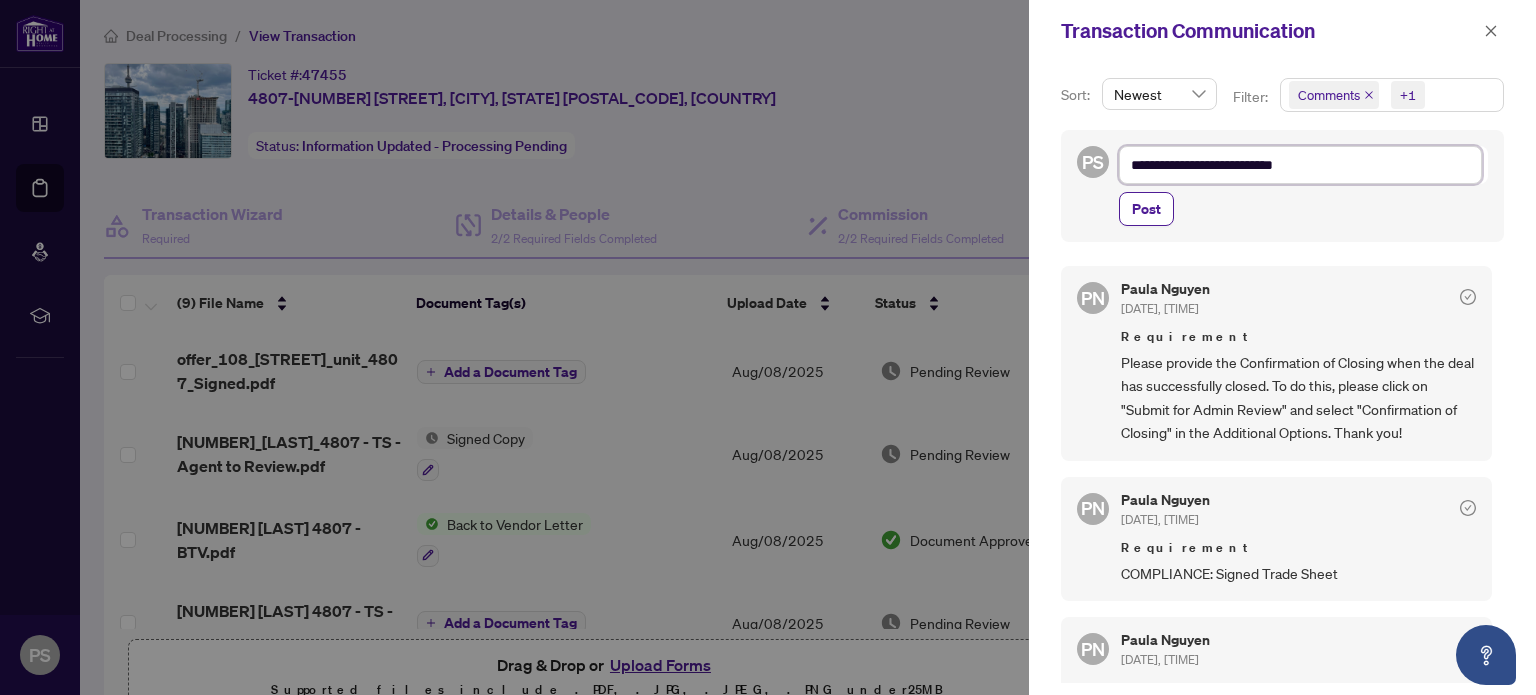 type on "**********" 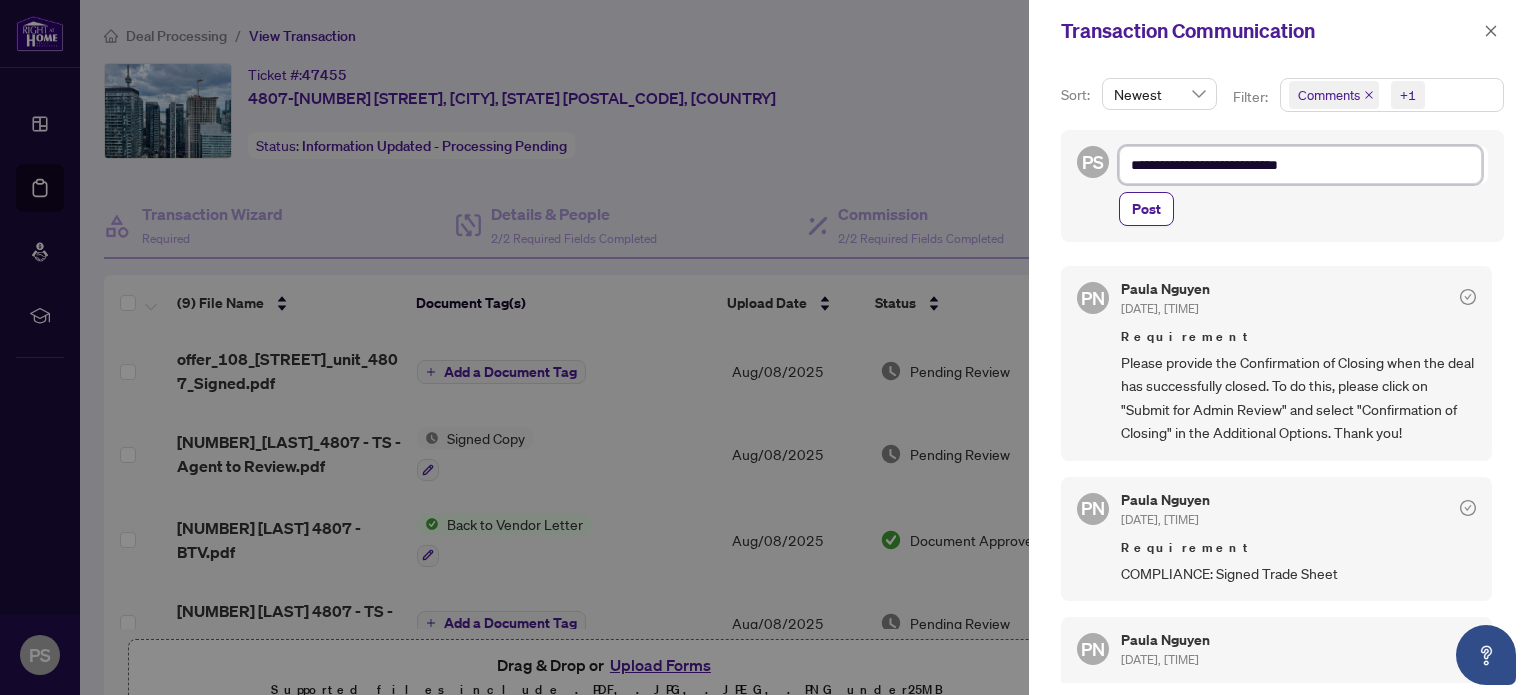 type on "**********" 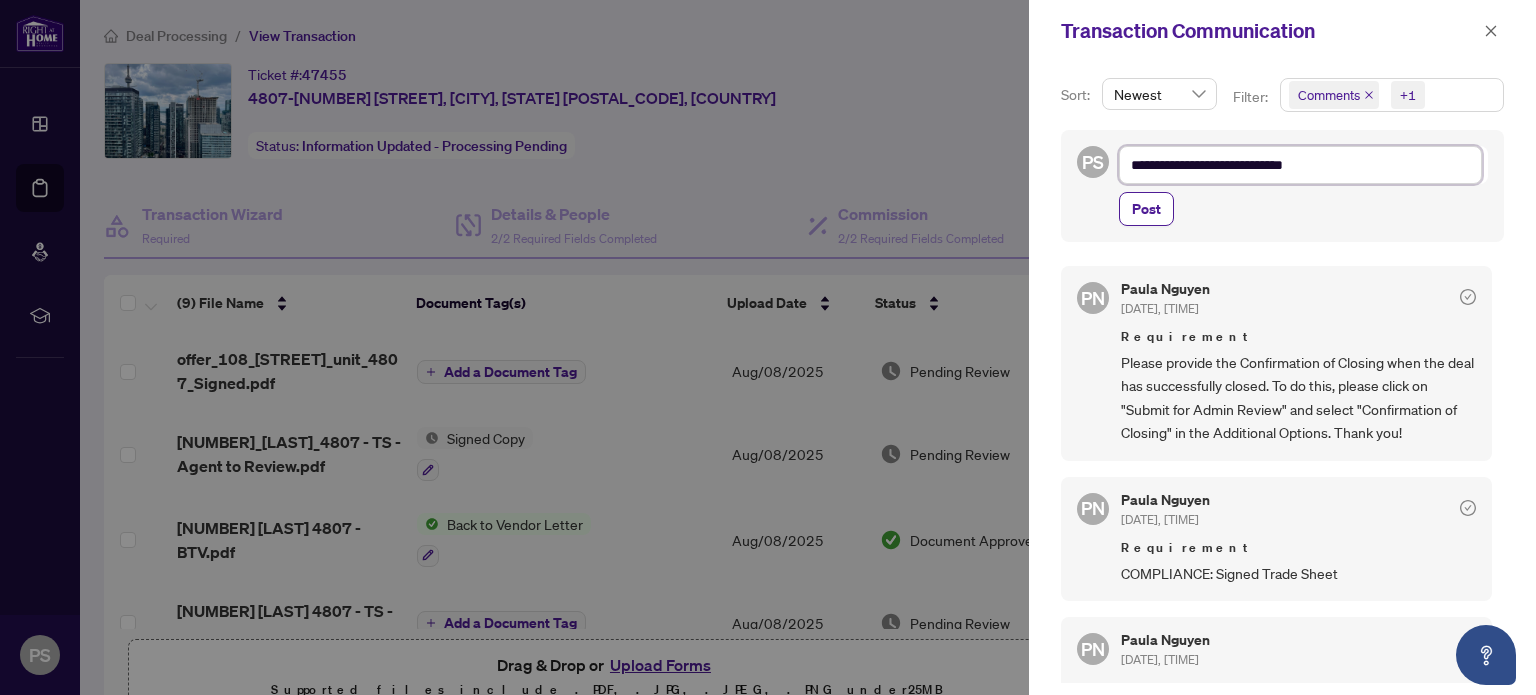 type on "**********" 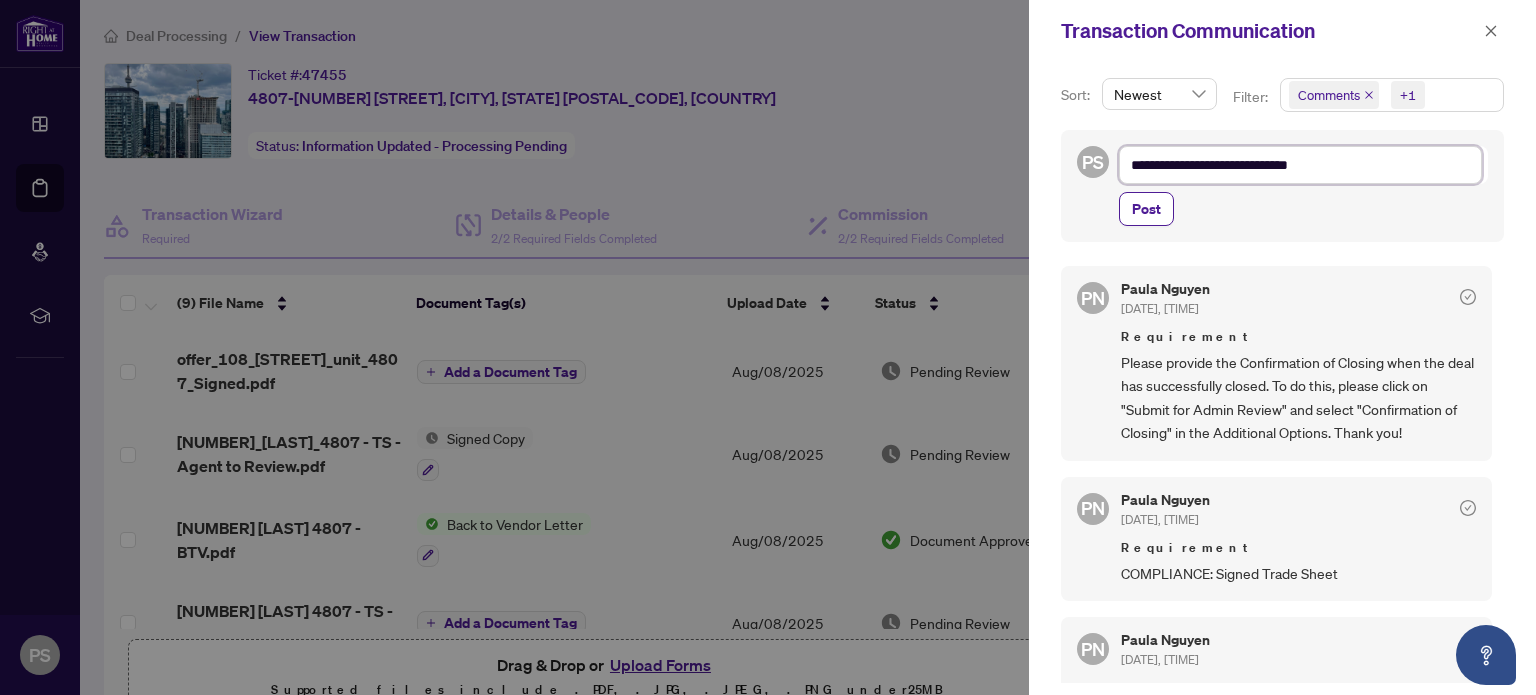 type on "**********" 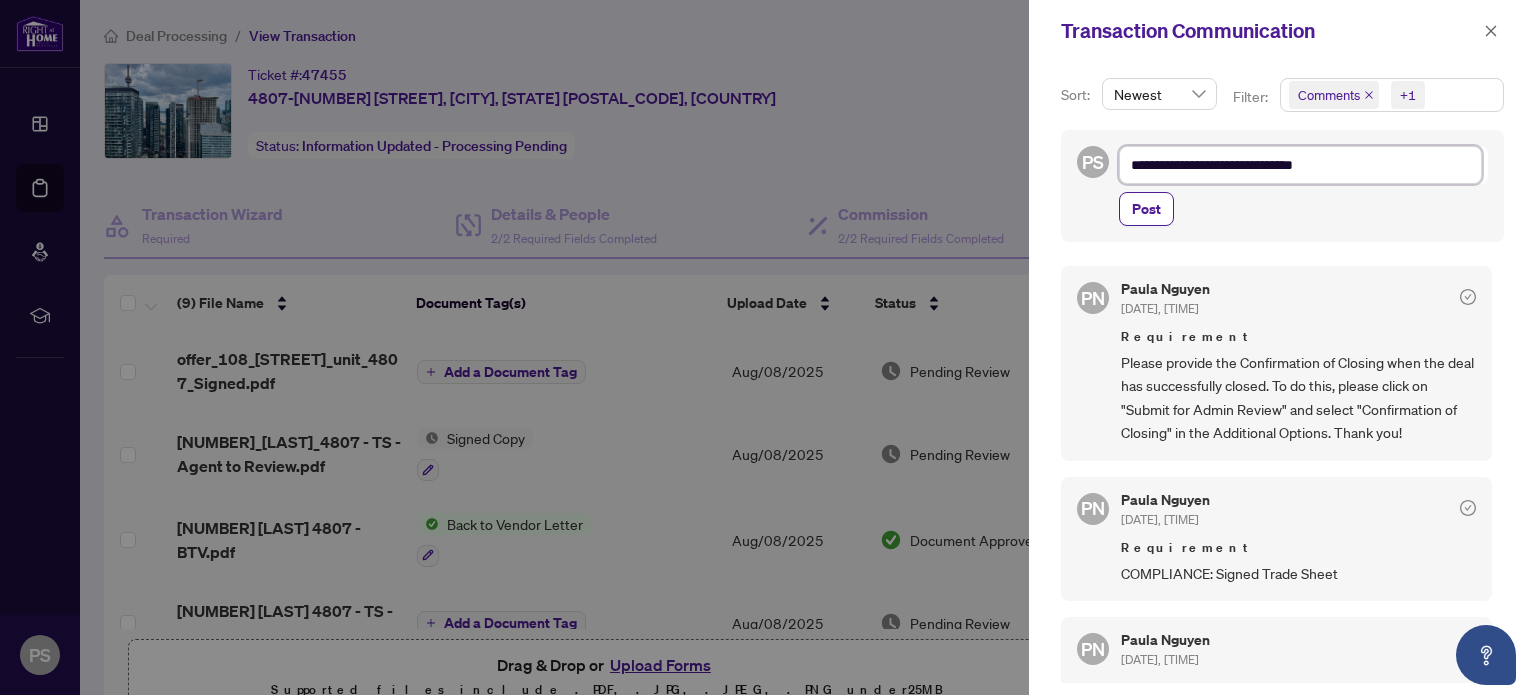 type on "**********" 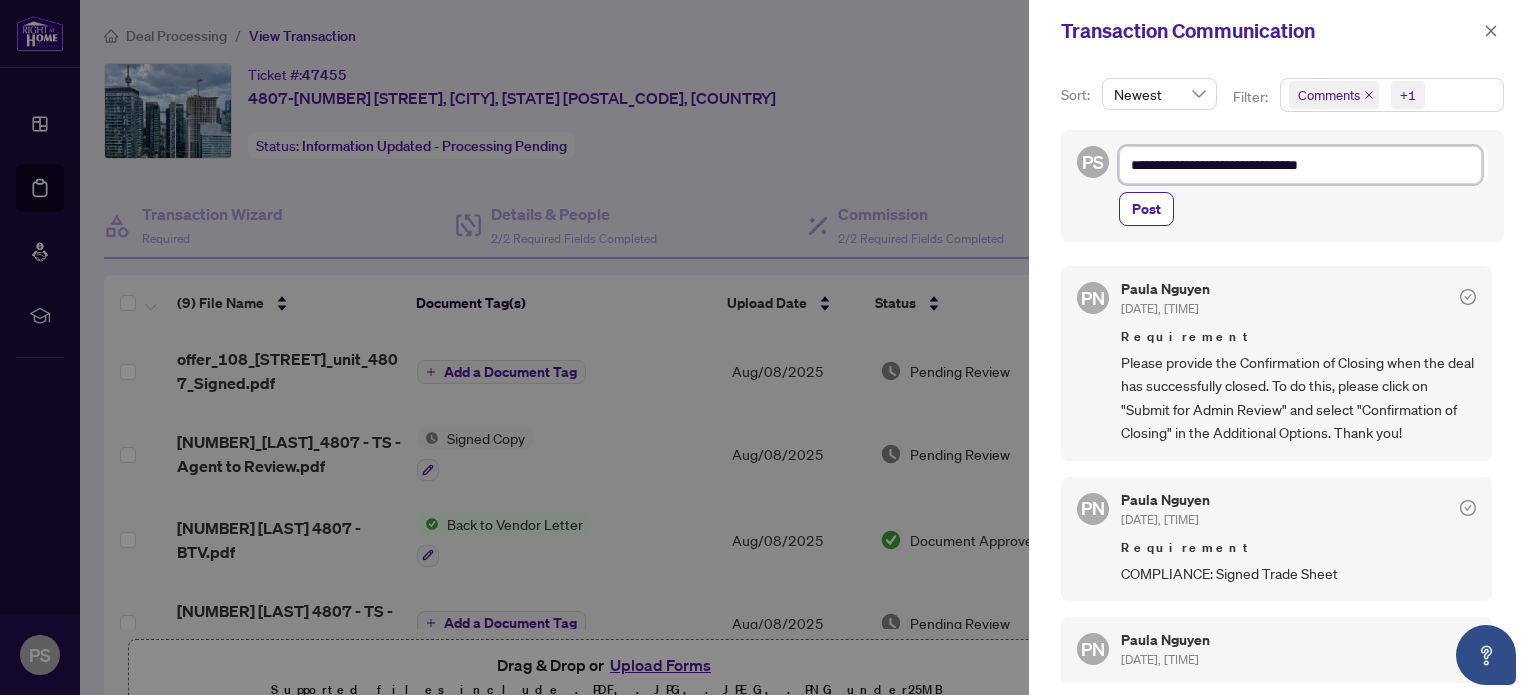 type on "**********" 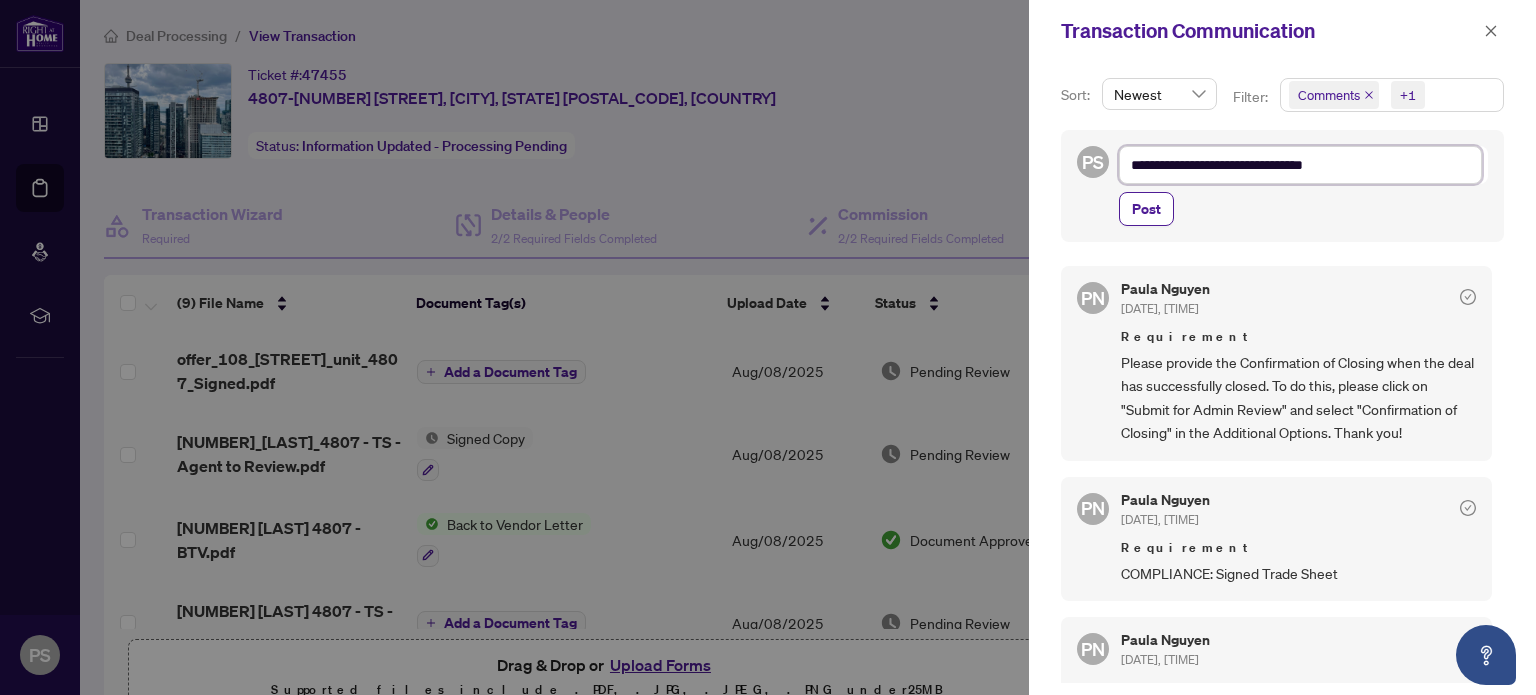 type on "**********" 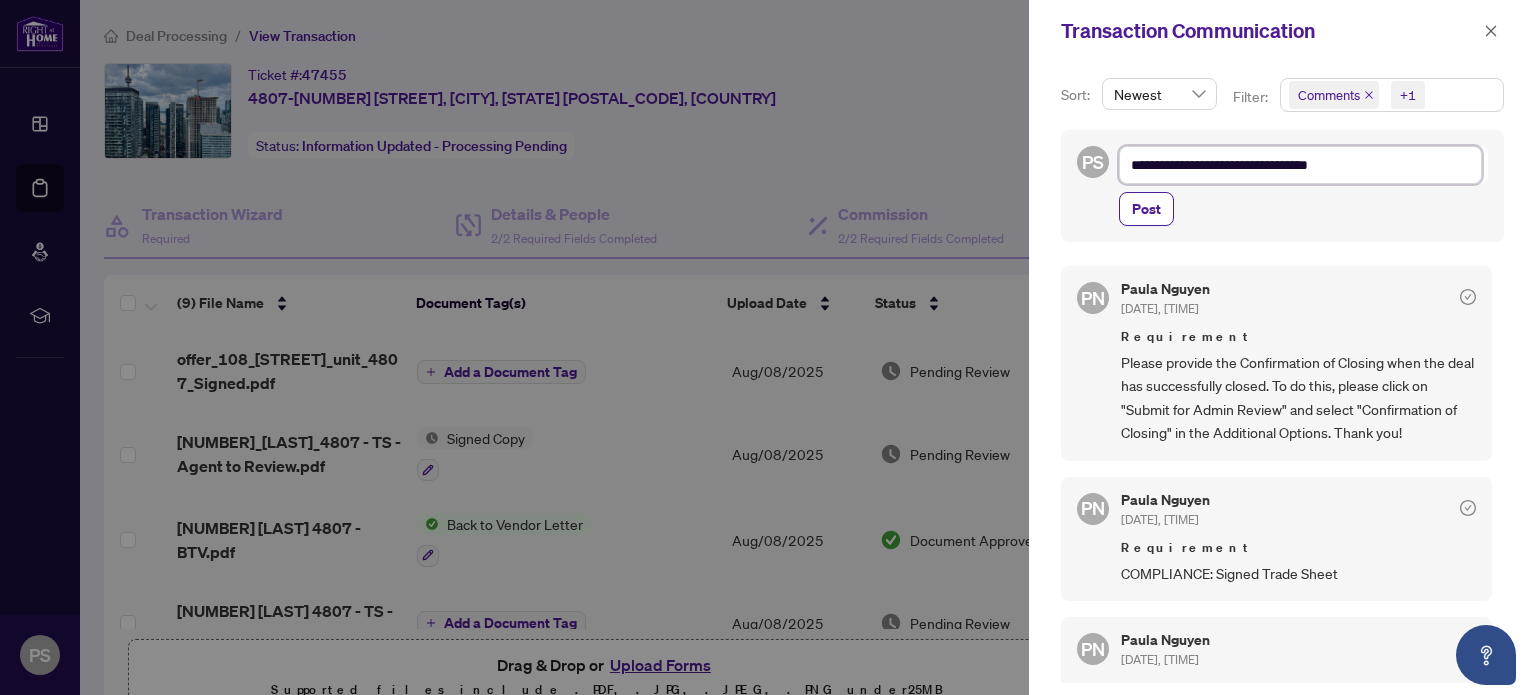 type on "**********" 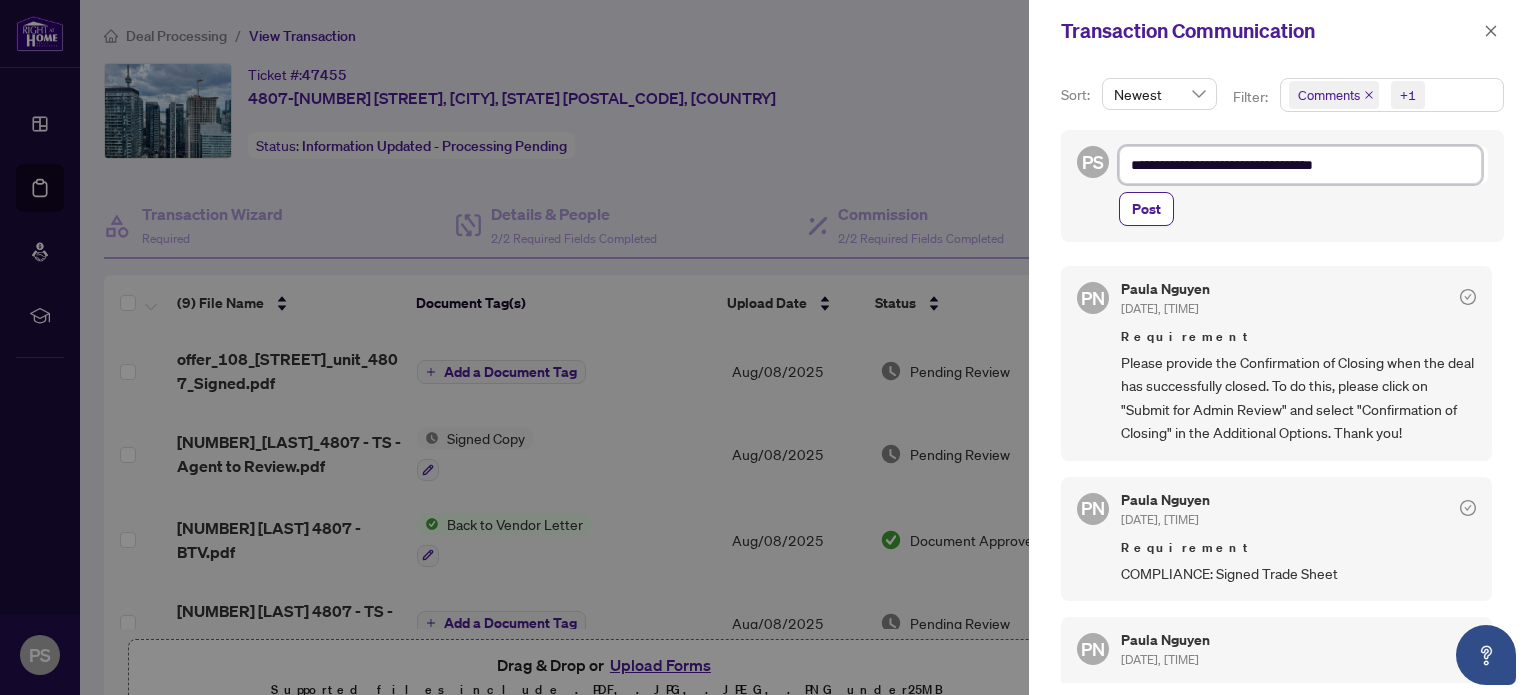 type on "**********" 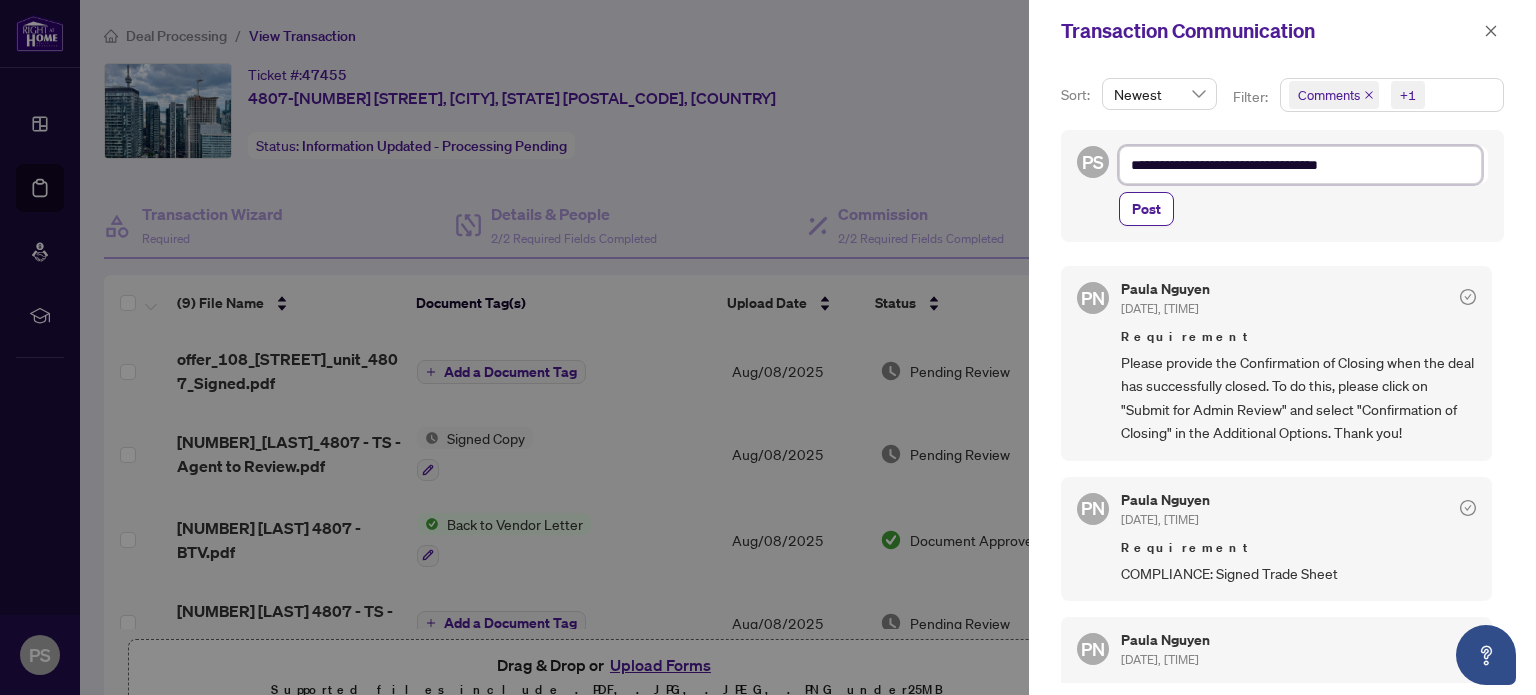 type on "**********" 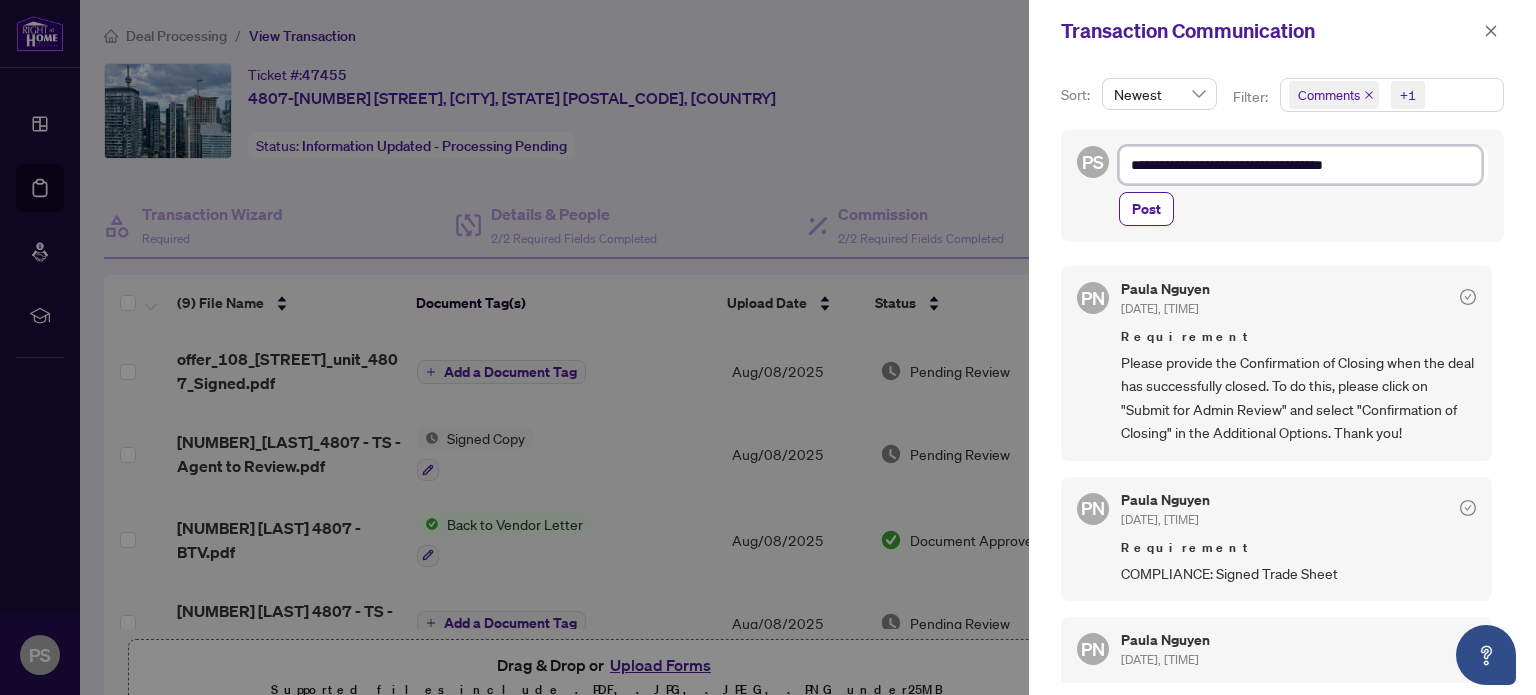 type on "**********" 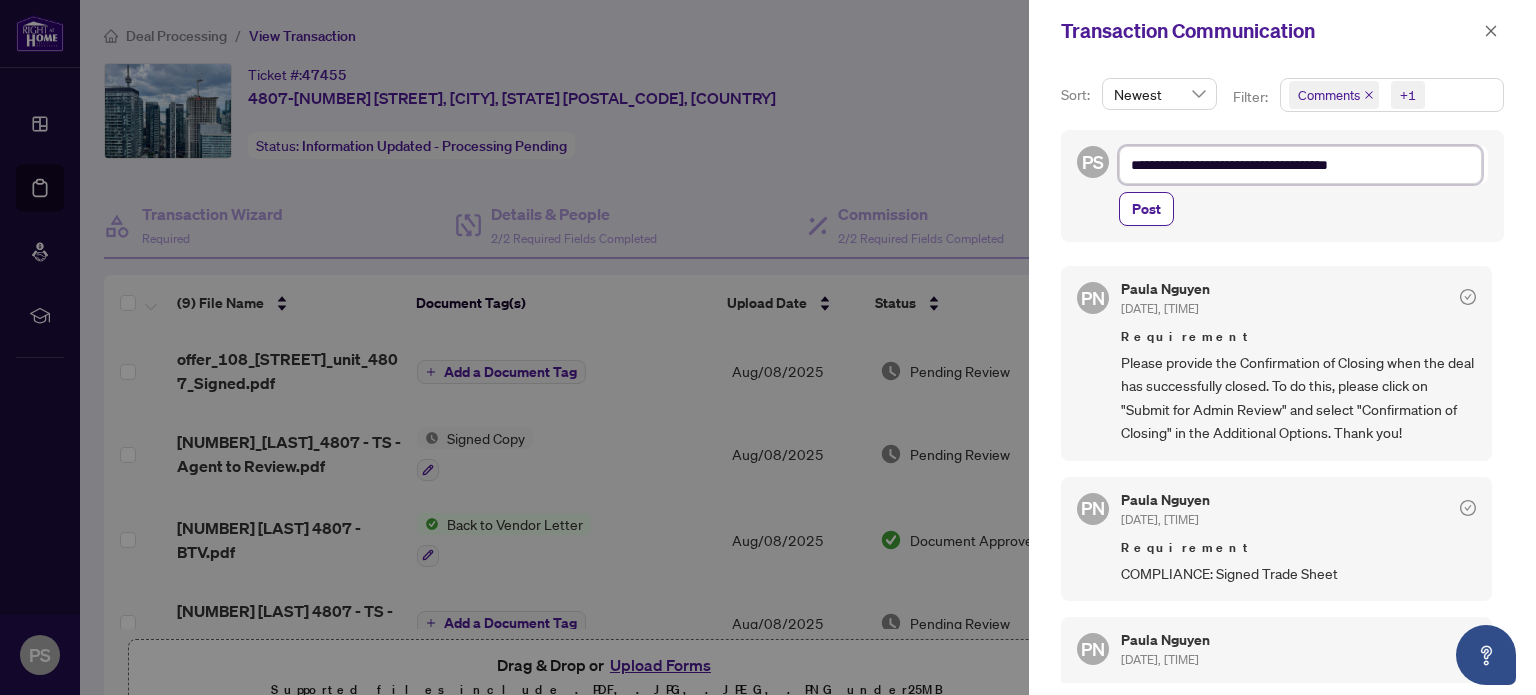 type on "**********" 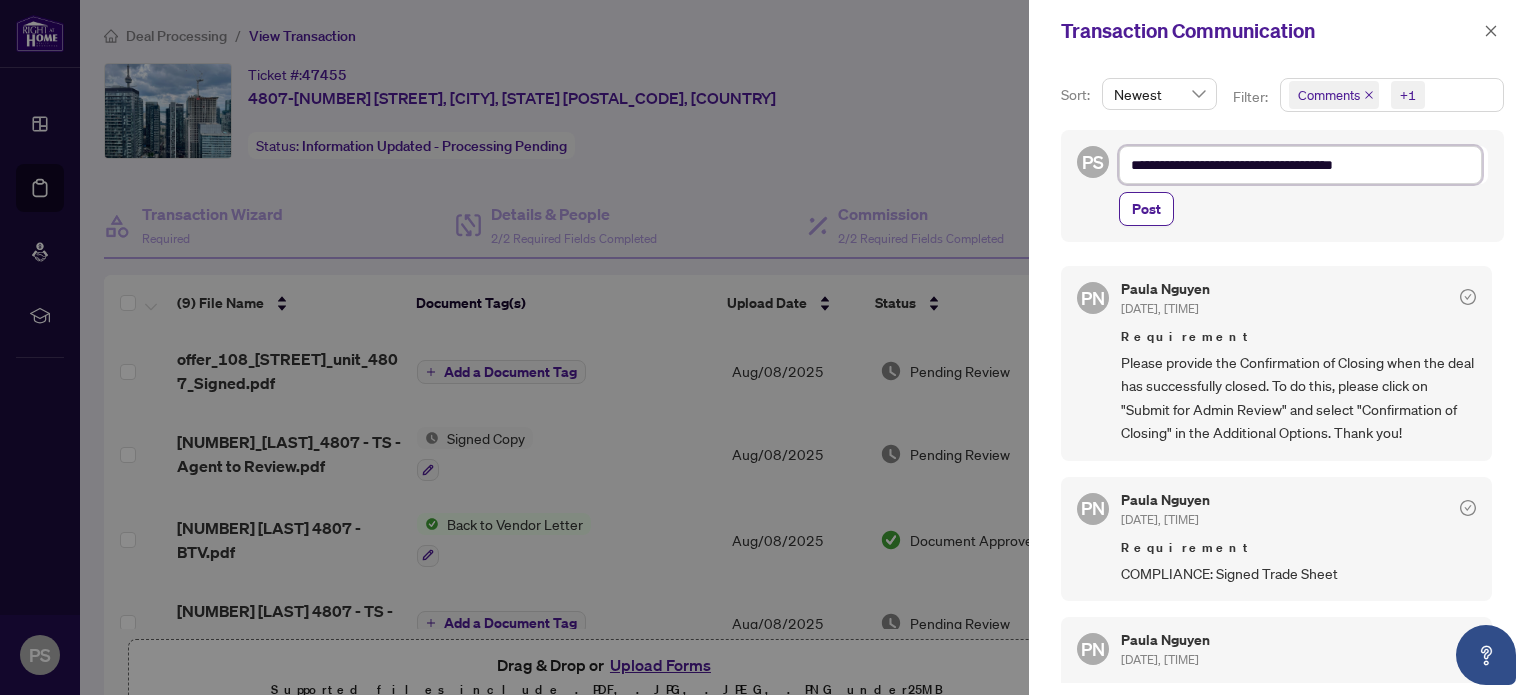 type on "**********" 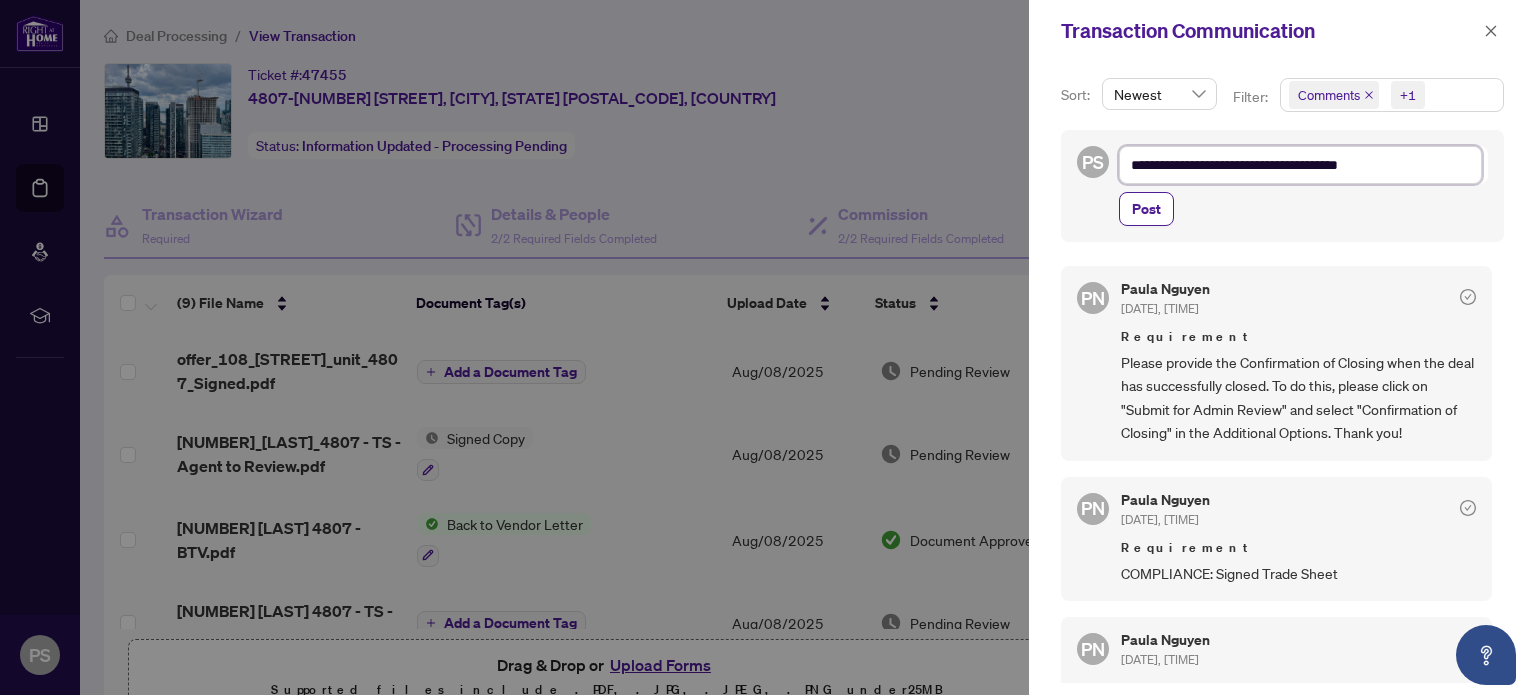 type on "**********" 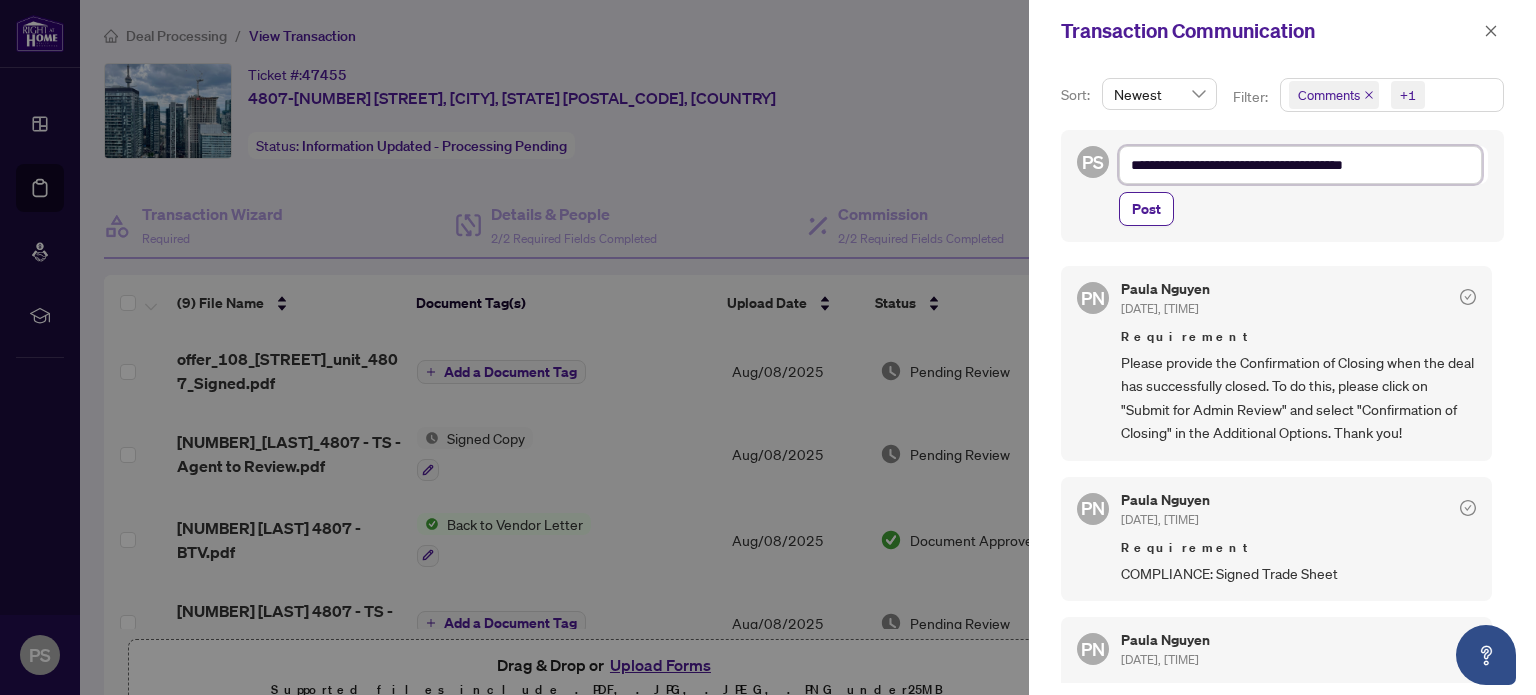 type on "**********" 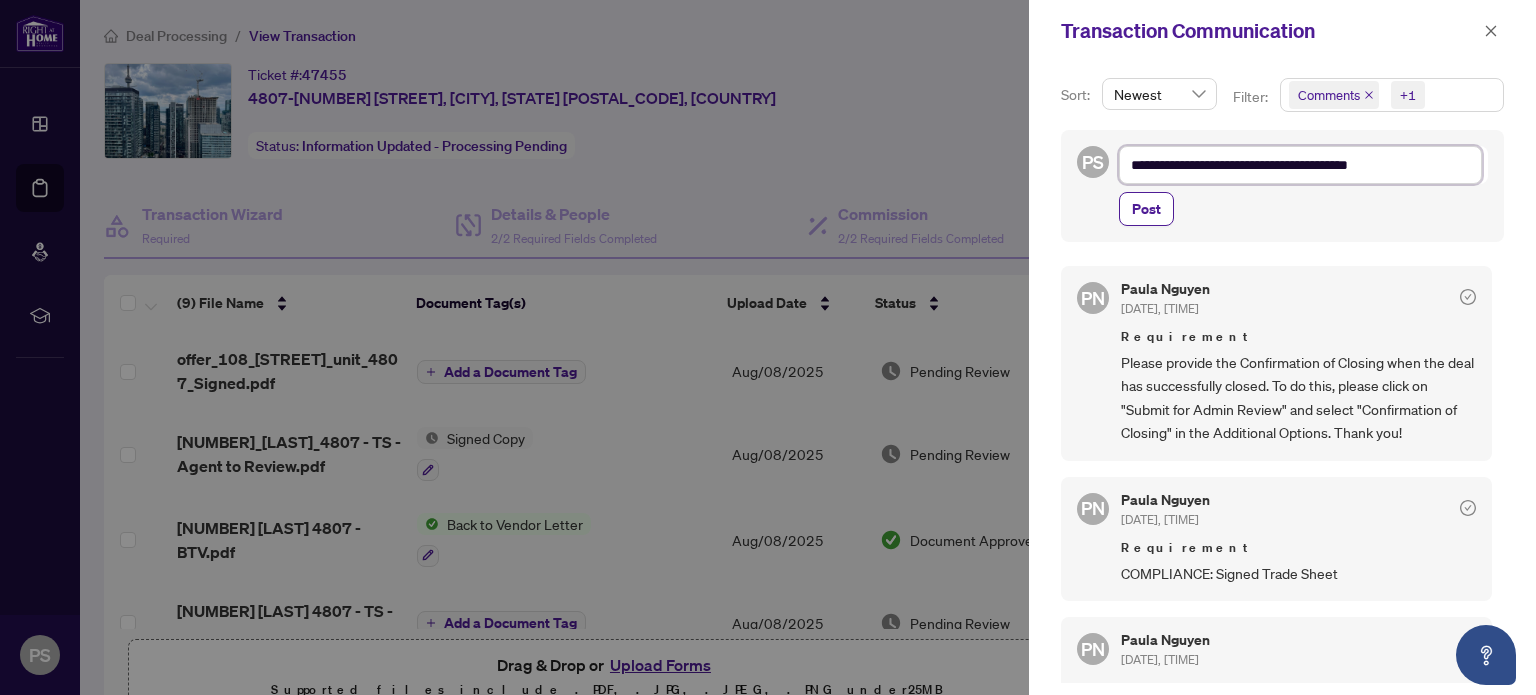 type on "**********" 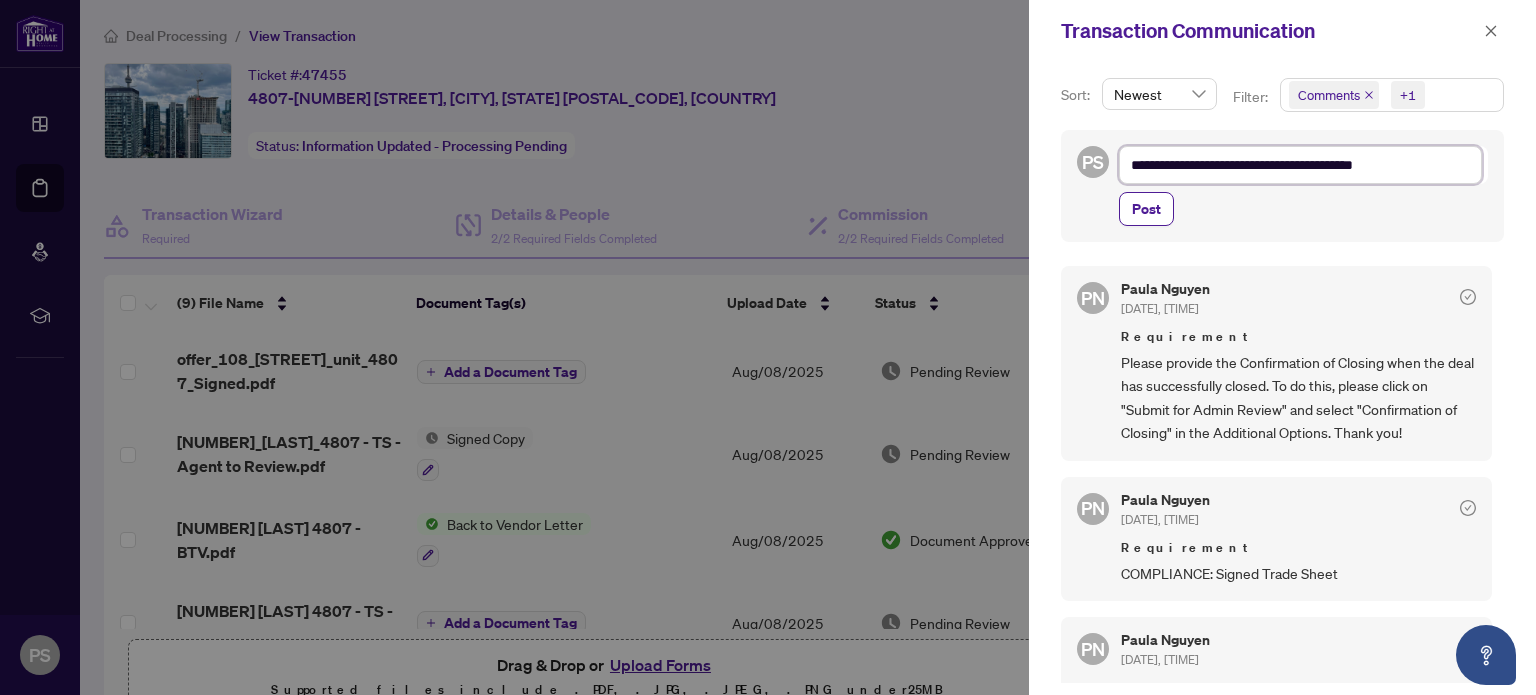 type on "**********" 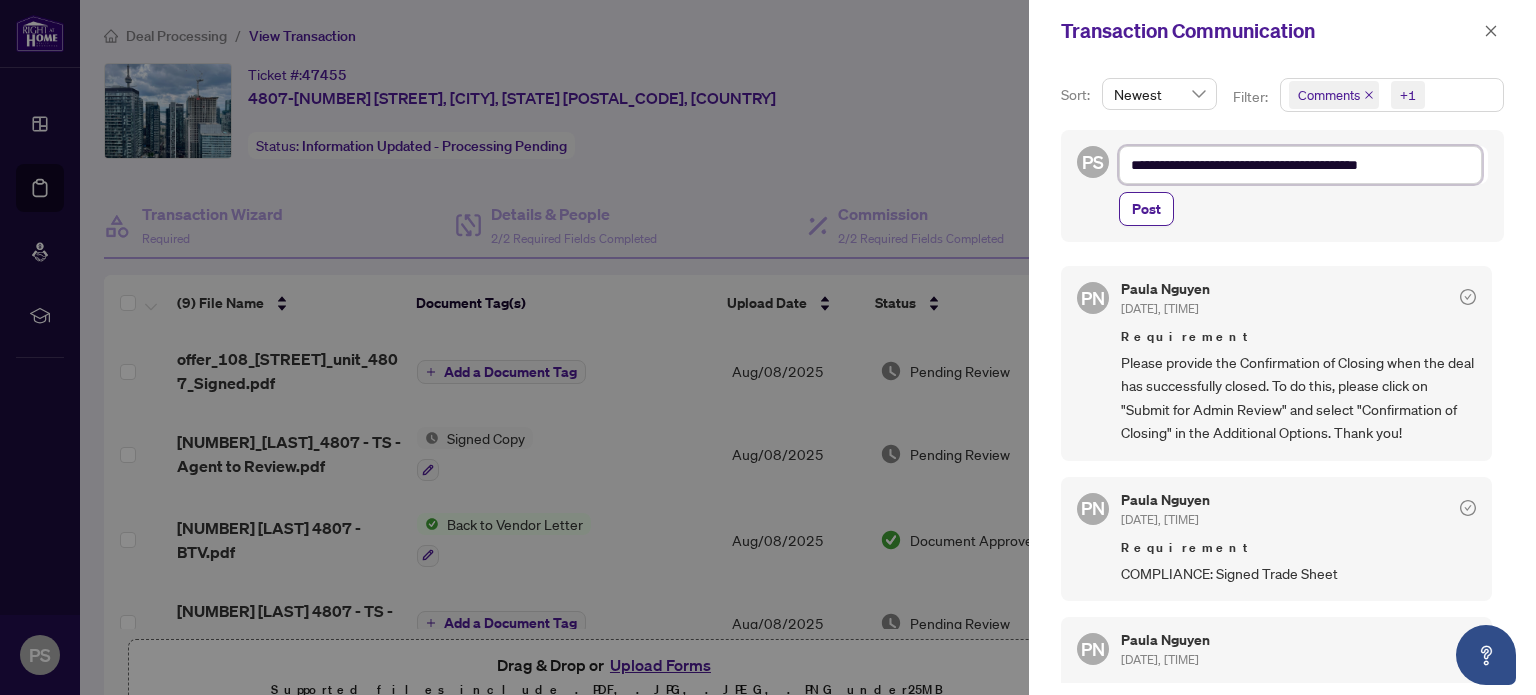 type on "**********" 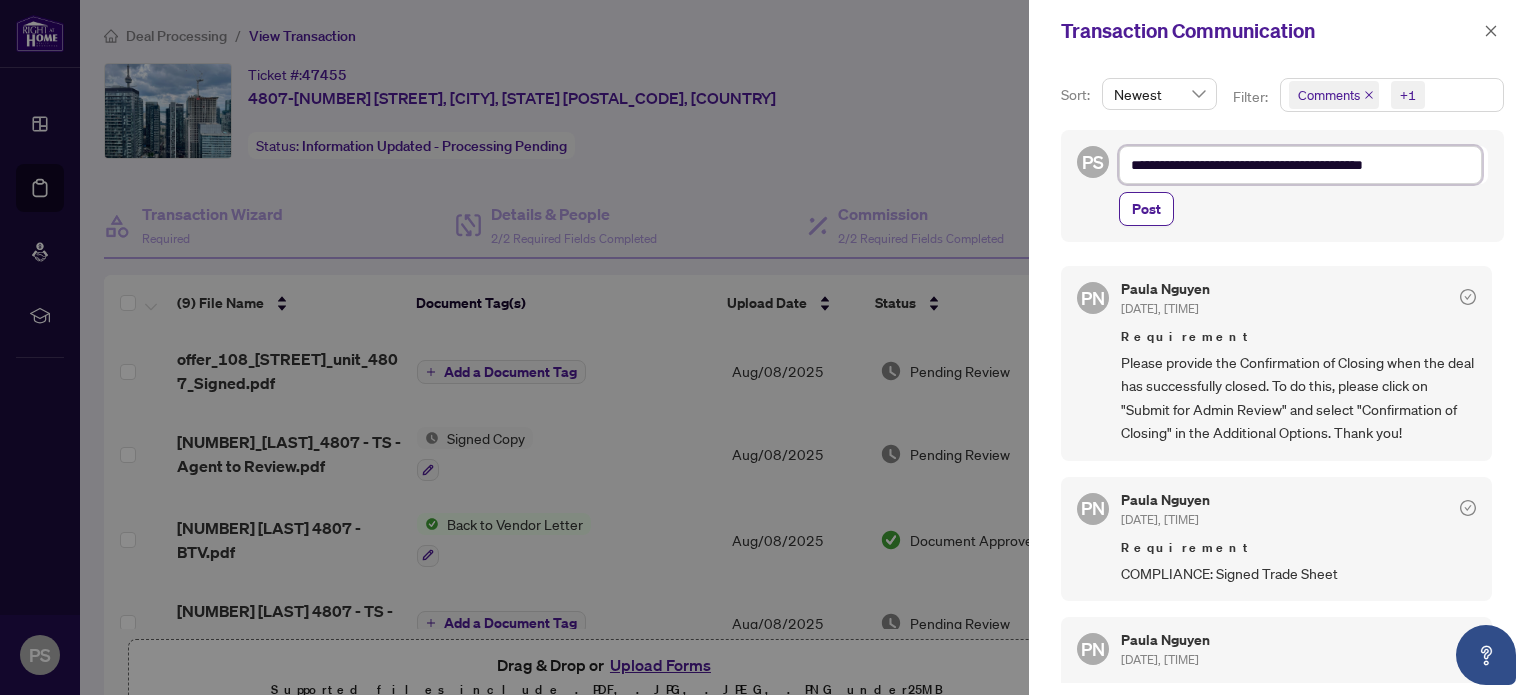 type on "**********" 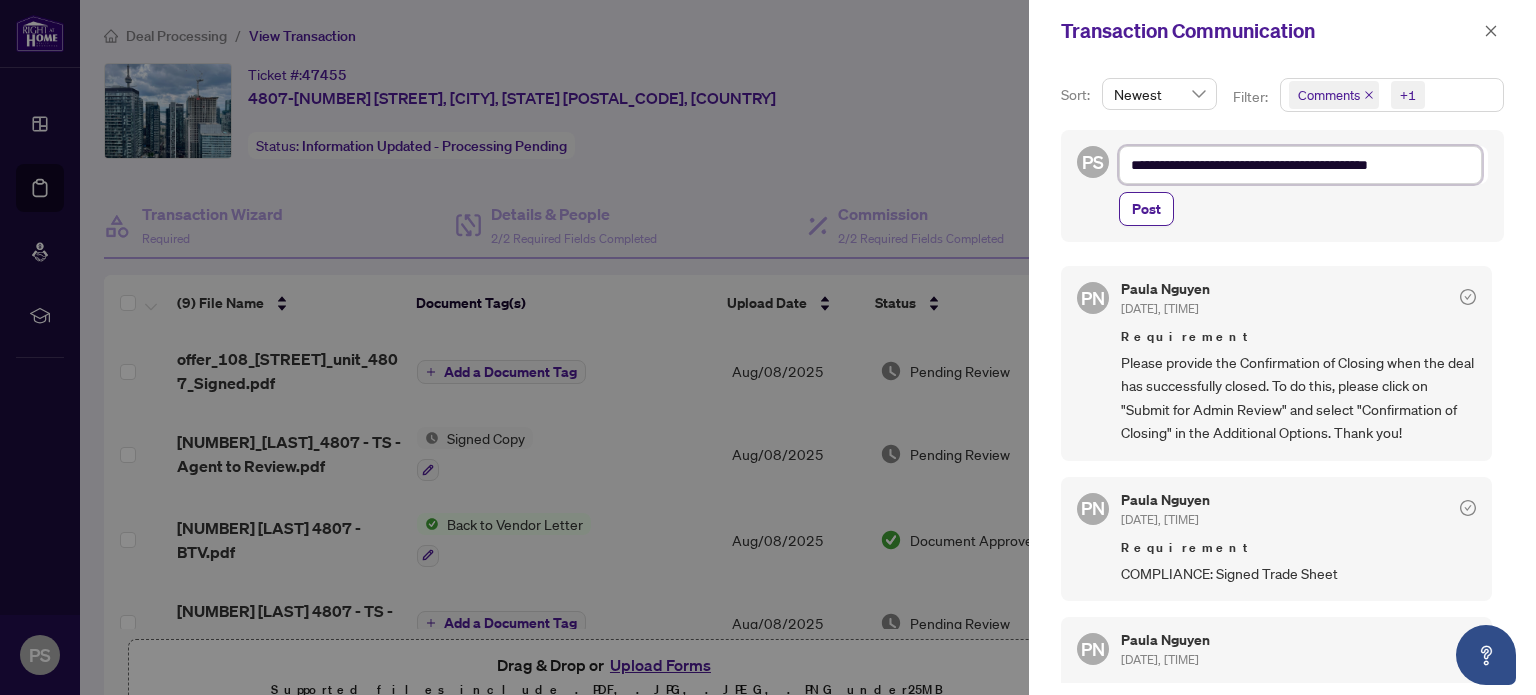 type on "**********" 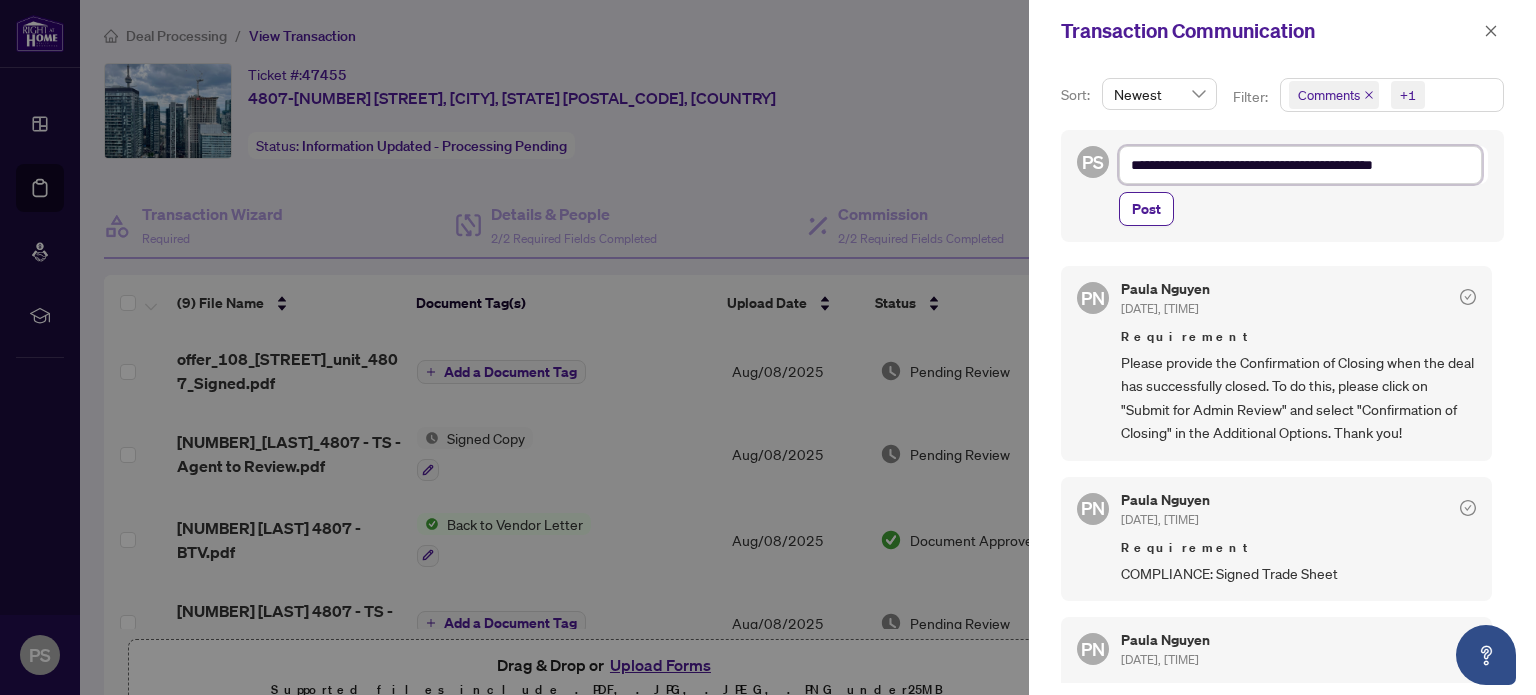 drag, startPoint x: 1349, startPoint y: 163, endPoint x: 1376, endPoint y: 190, distance: 38.183765 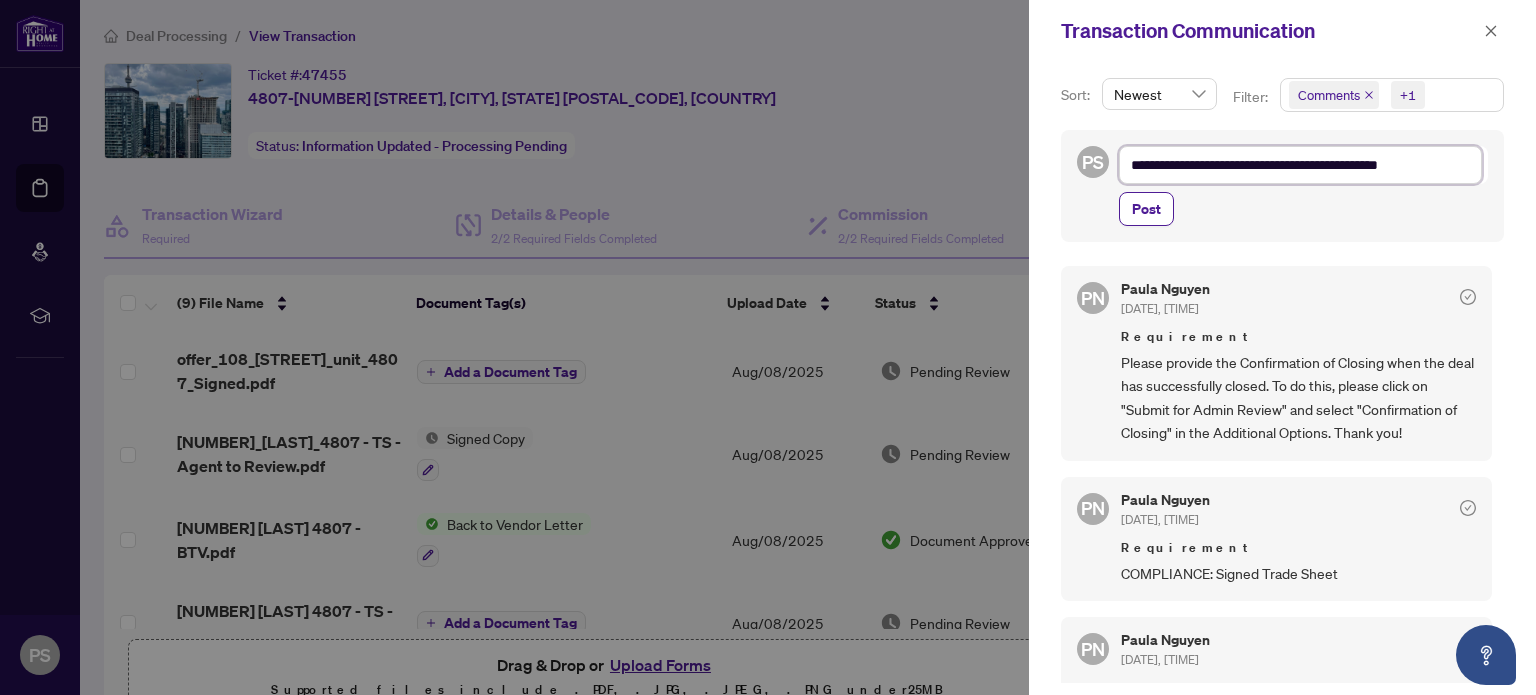 type on "**********" 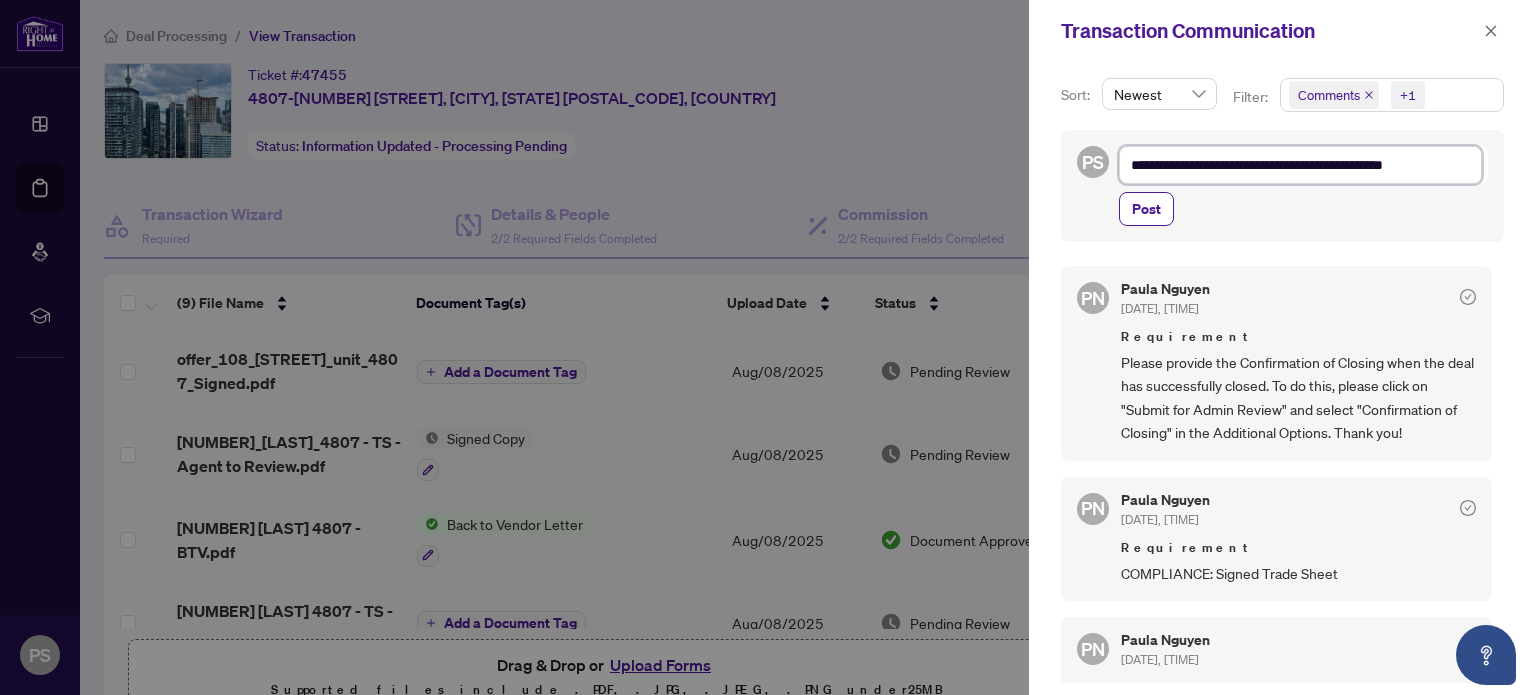 type on "**********" 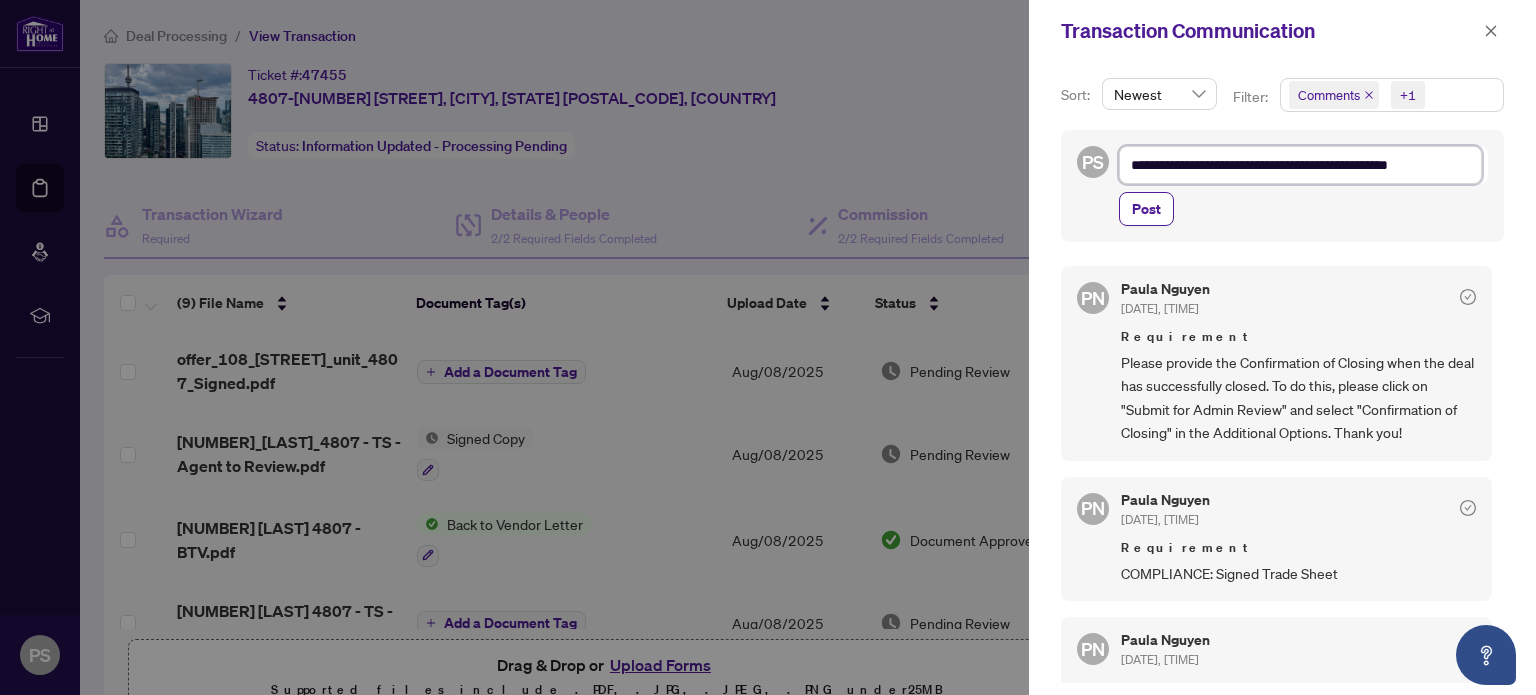 type on "**********" 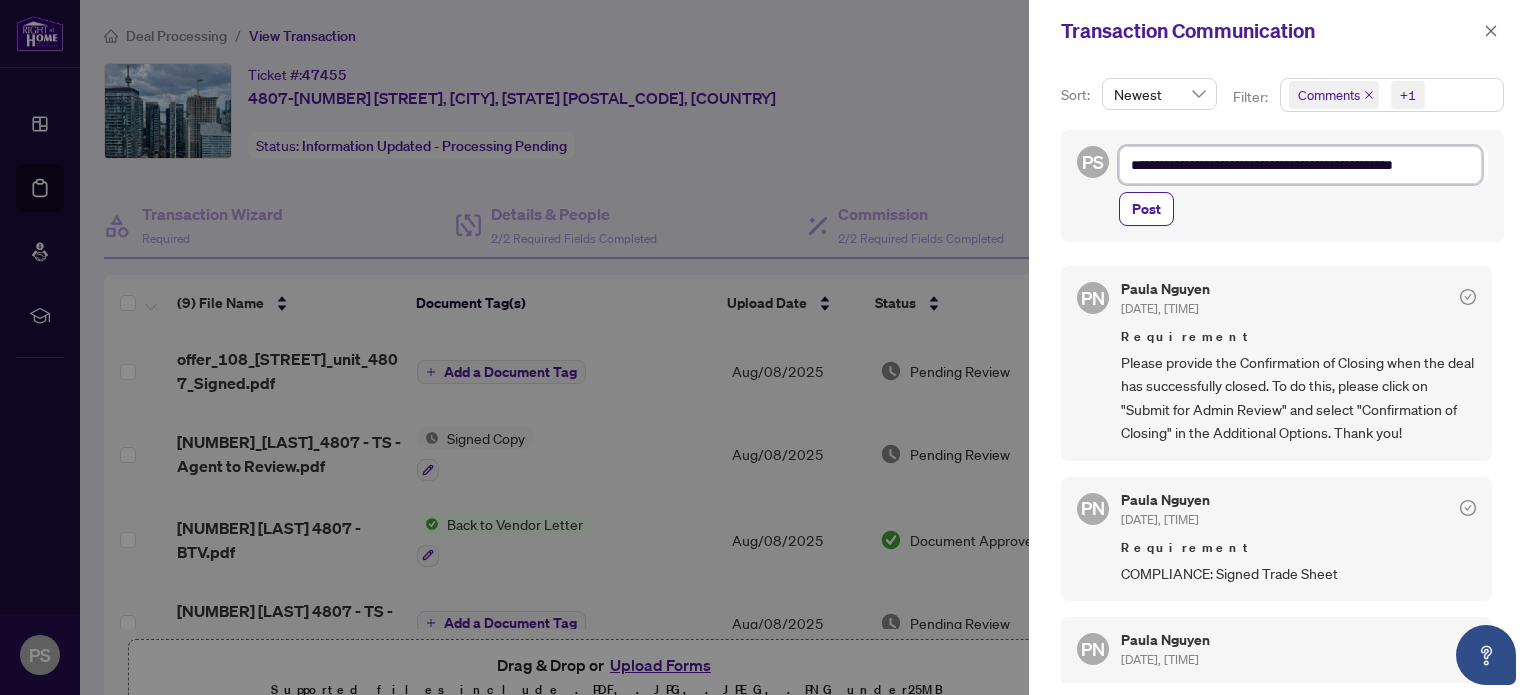 type on "**********" 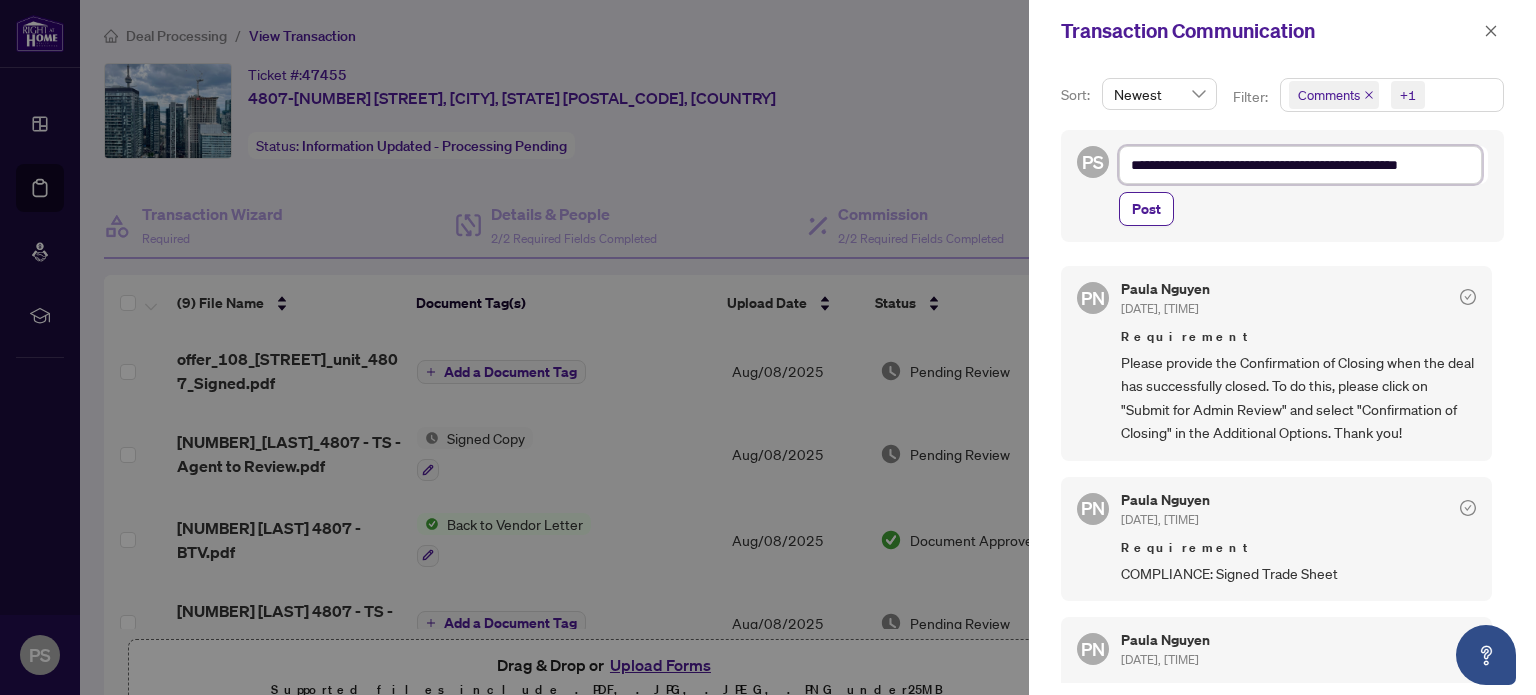 type on "**********" 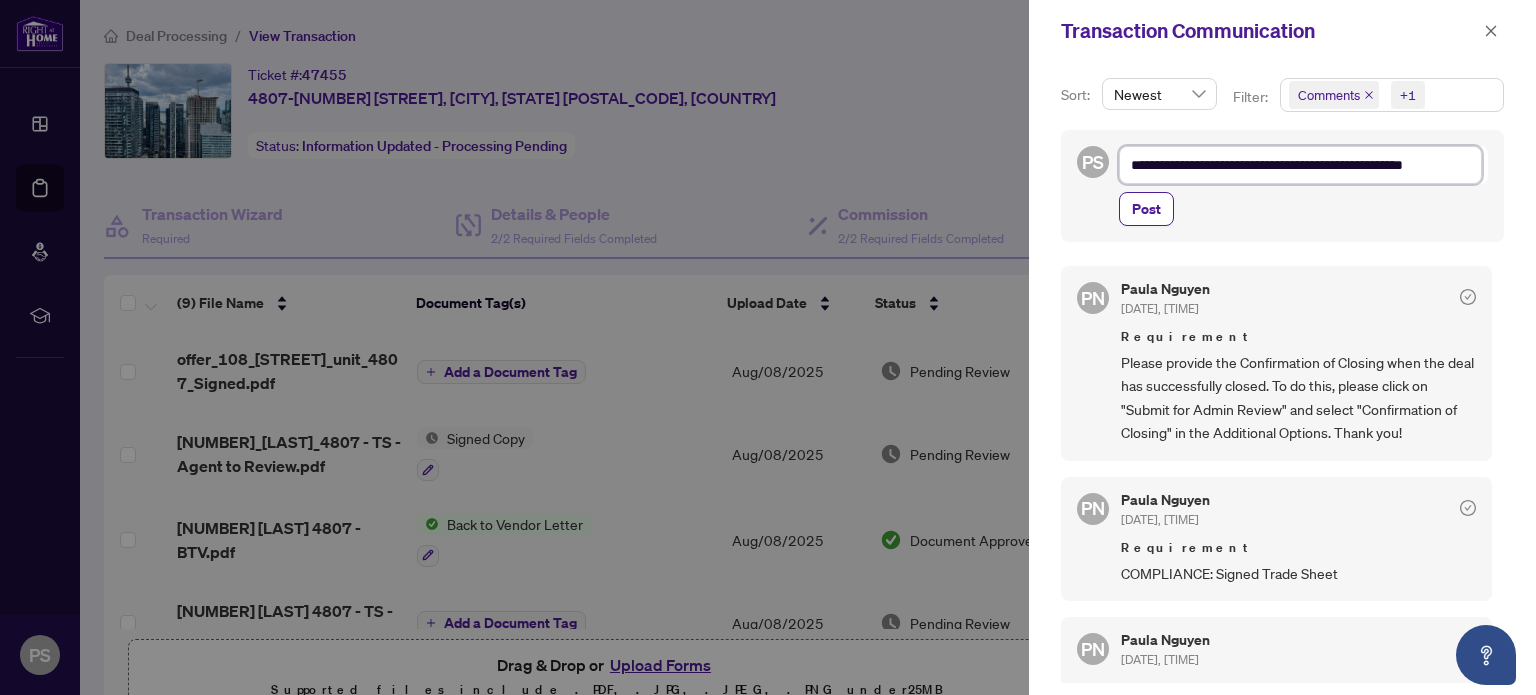 type on "**********" 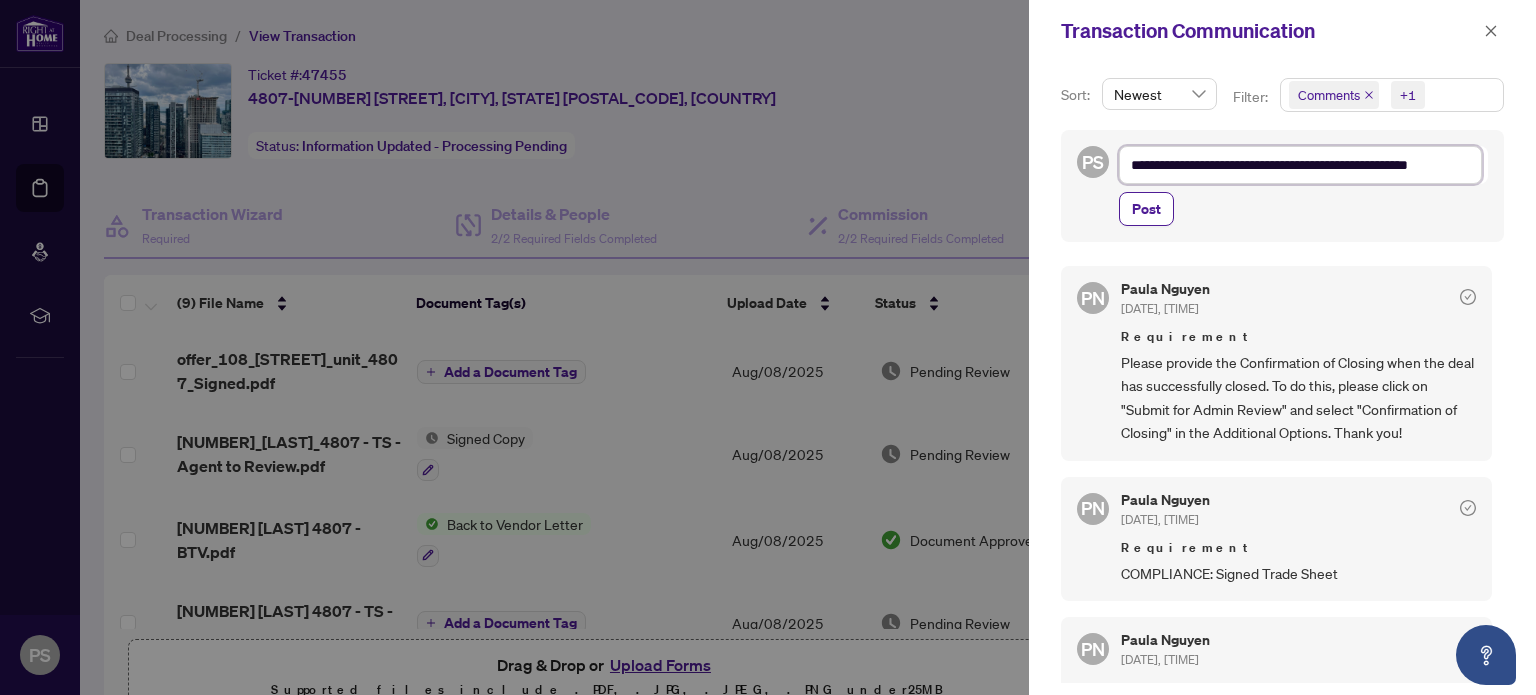 type on "**********" 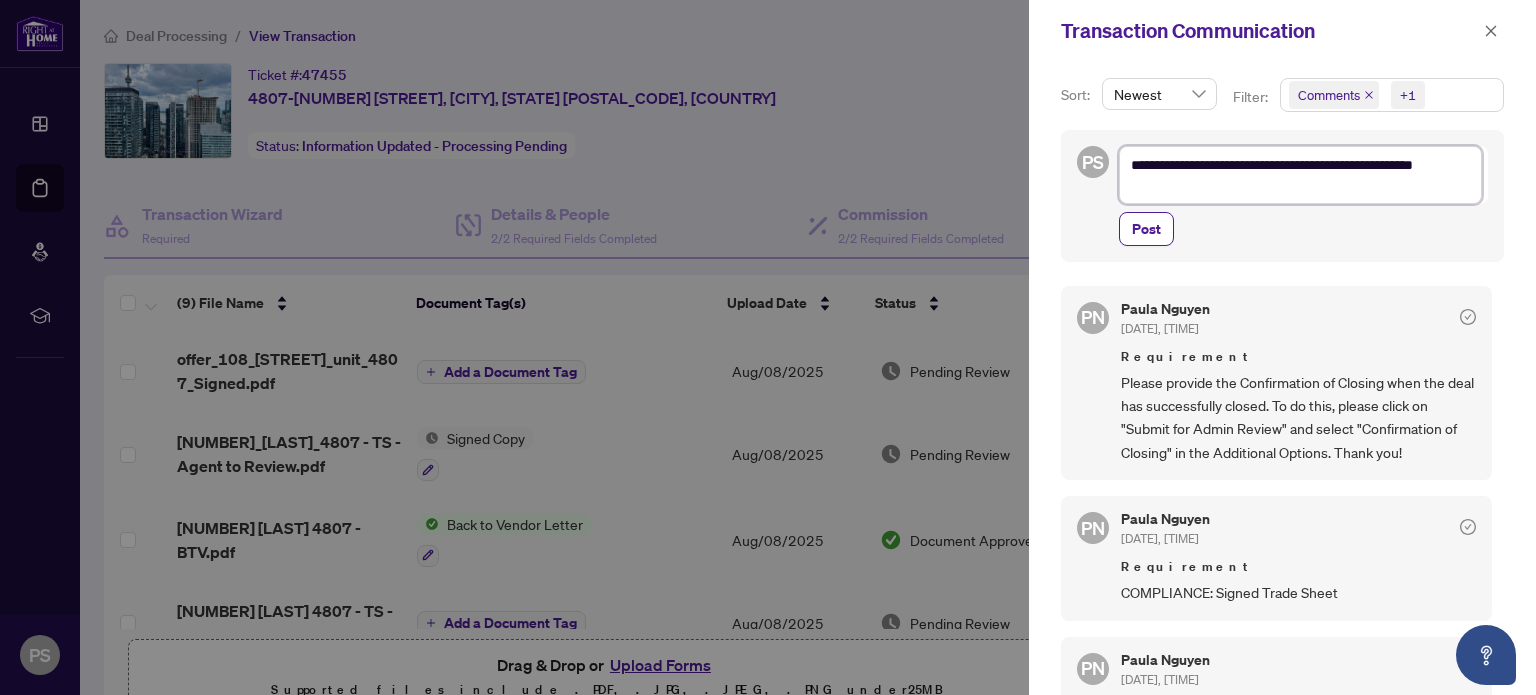 type on "**********" 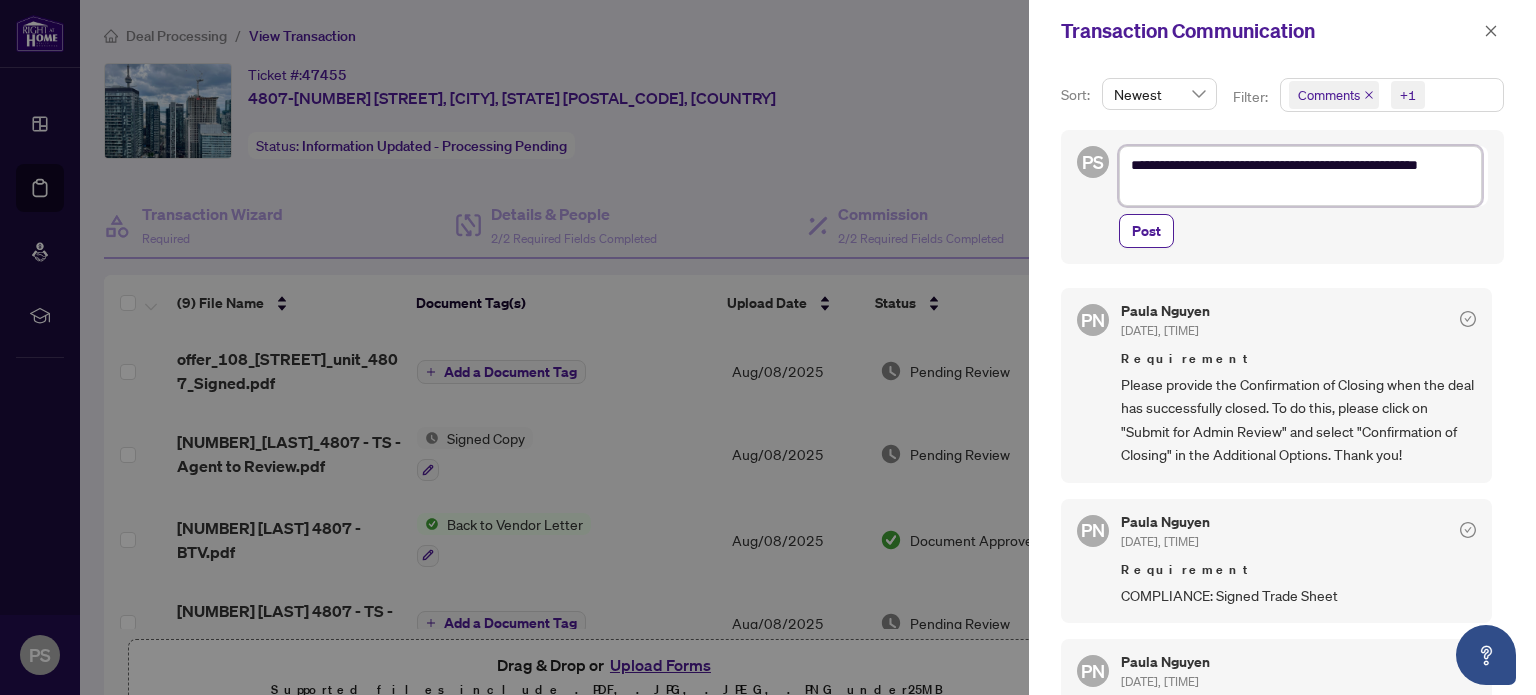 type on "**********" 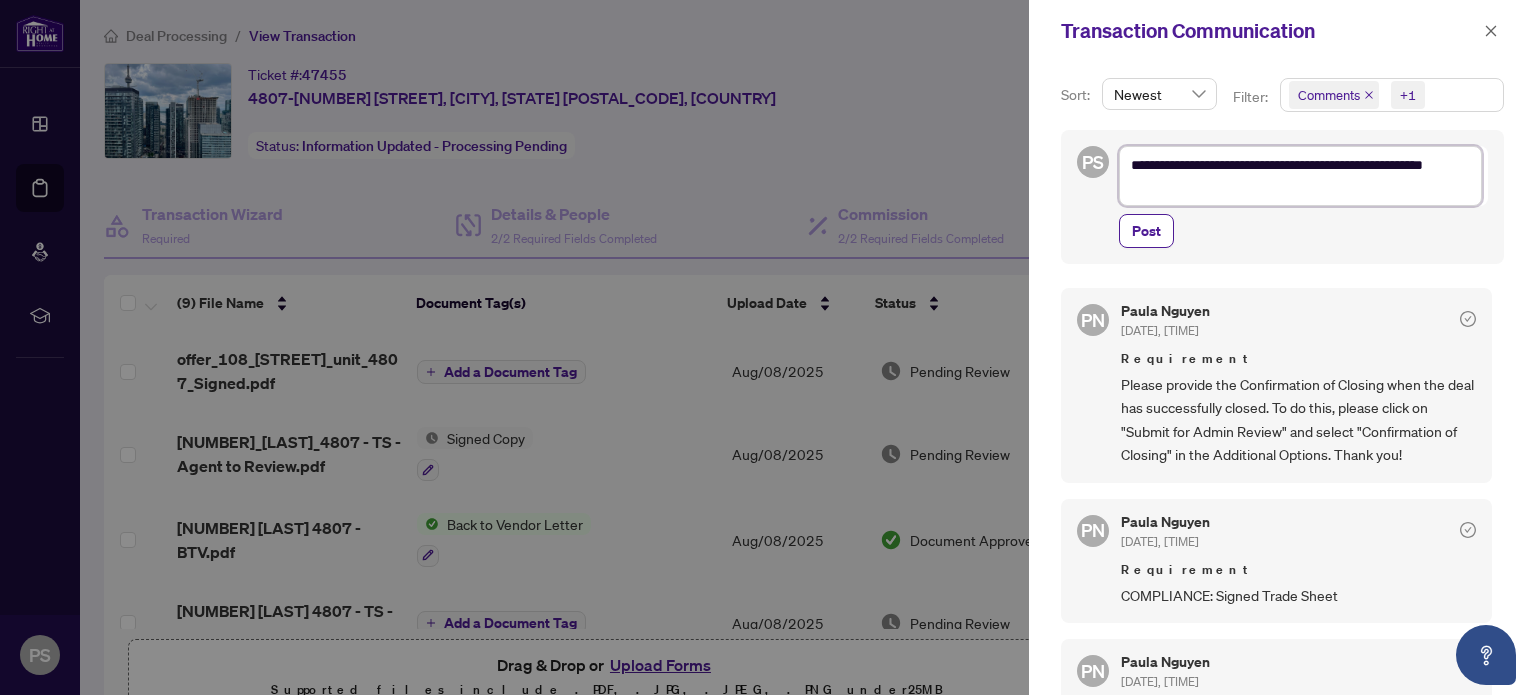 type on "**********" 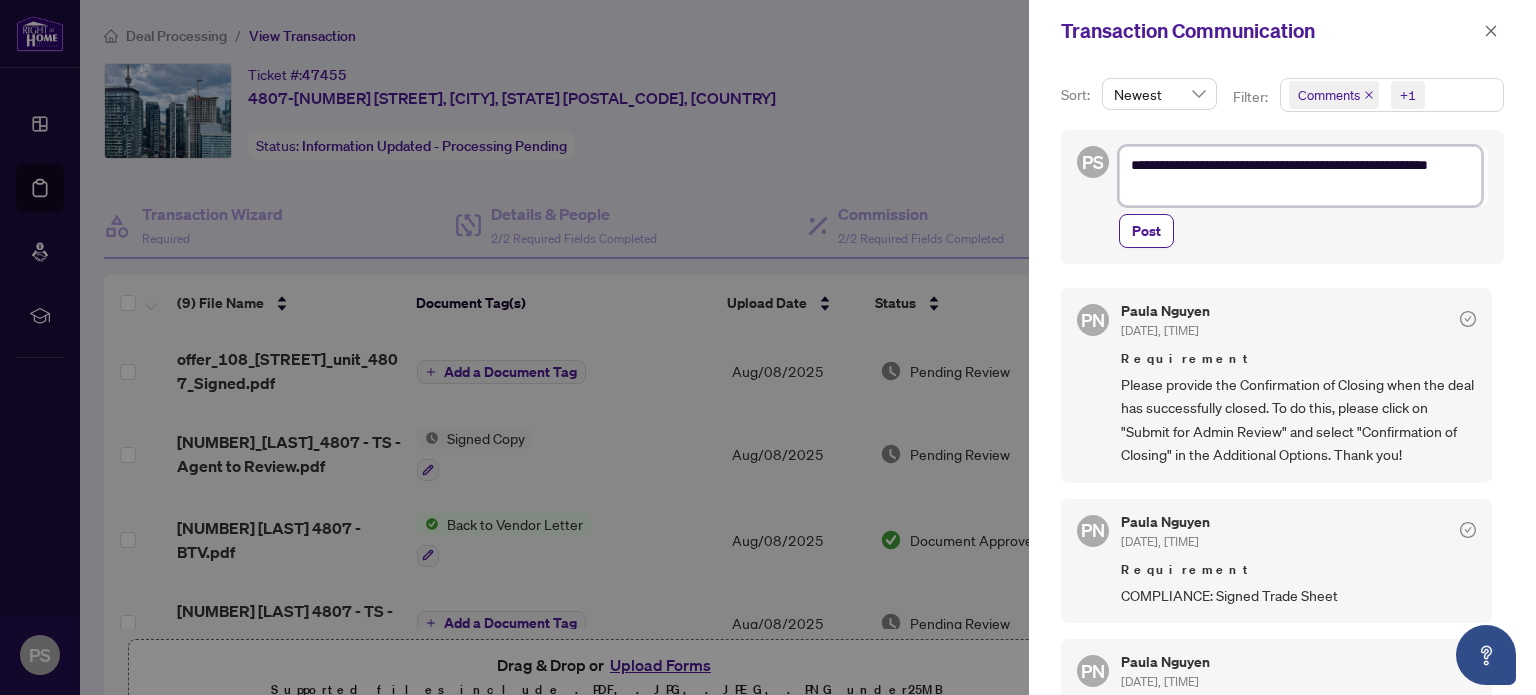 type on "**********" 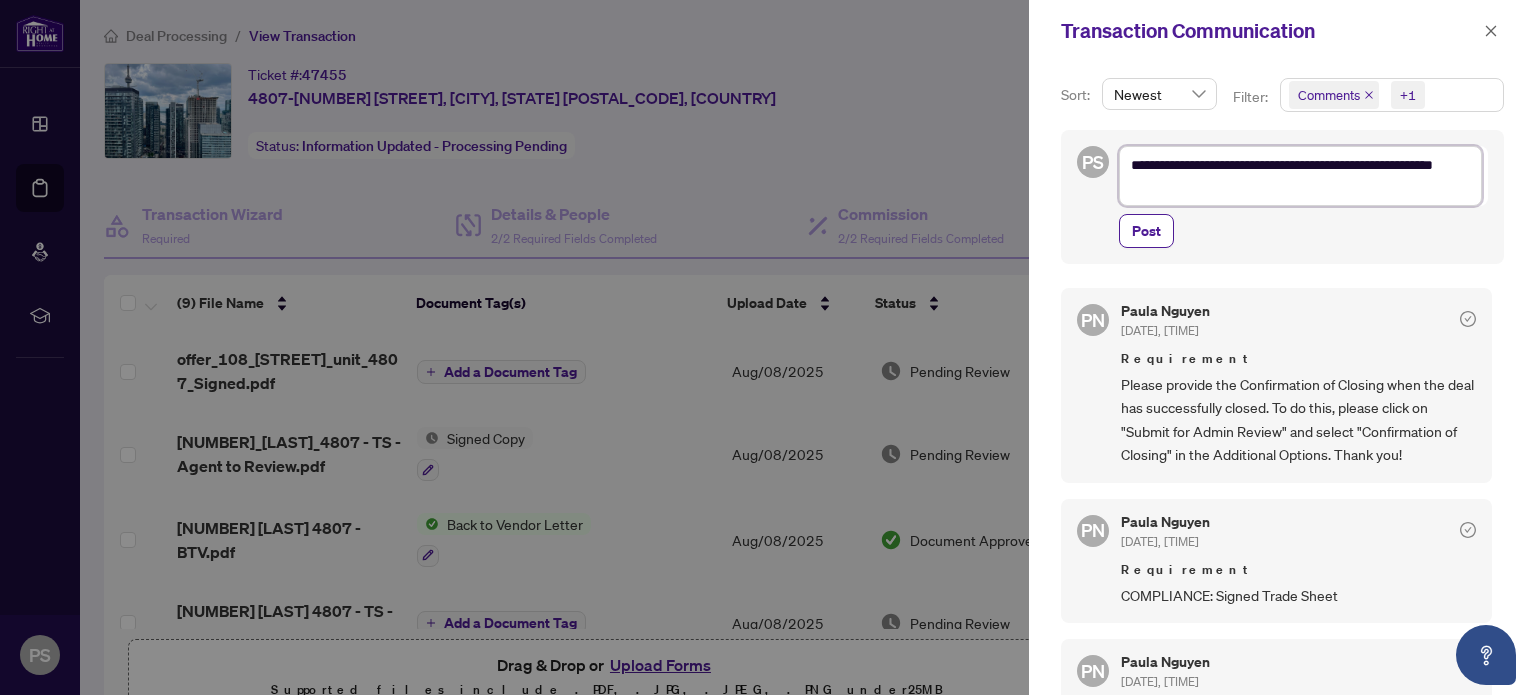 type on "**********" 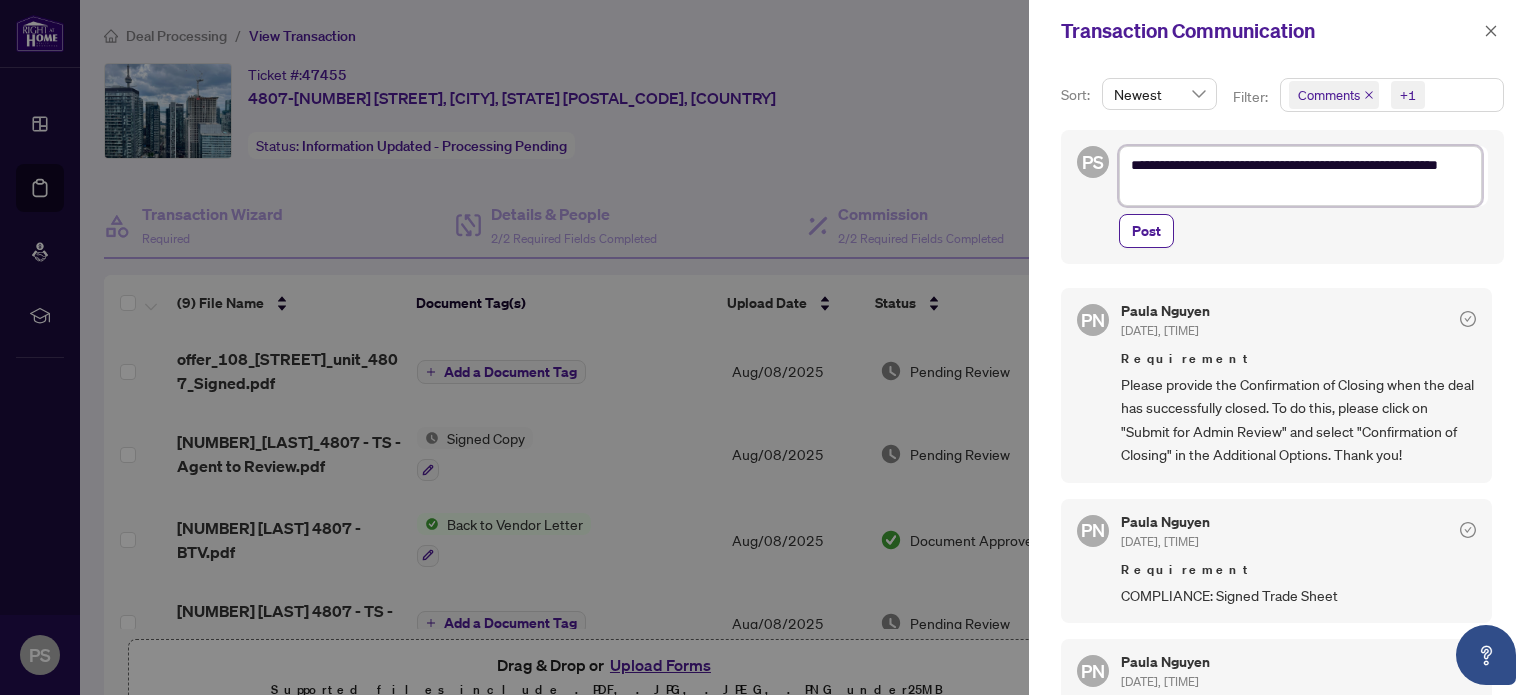 type on "**********" 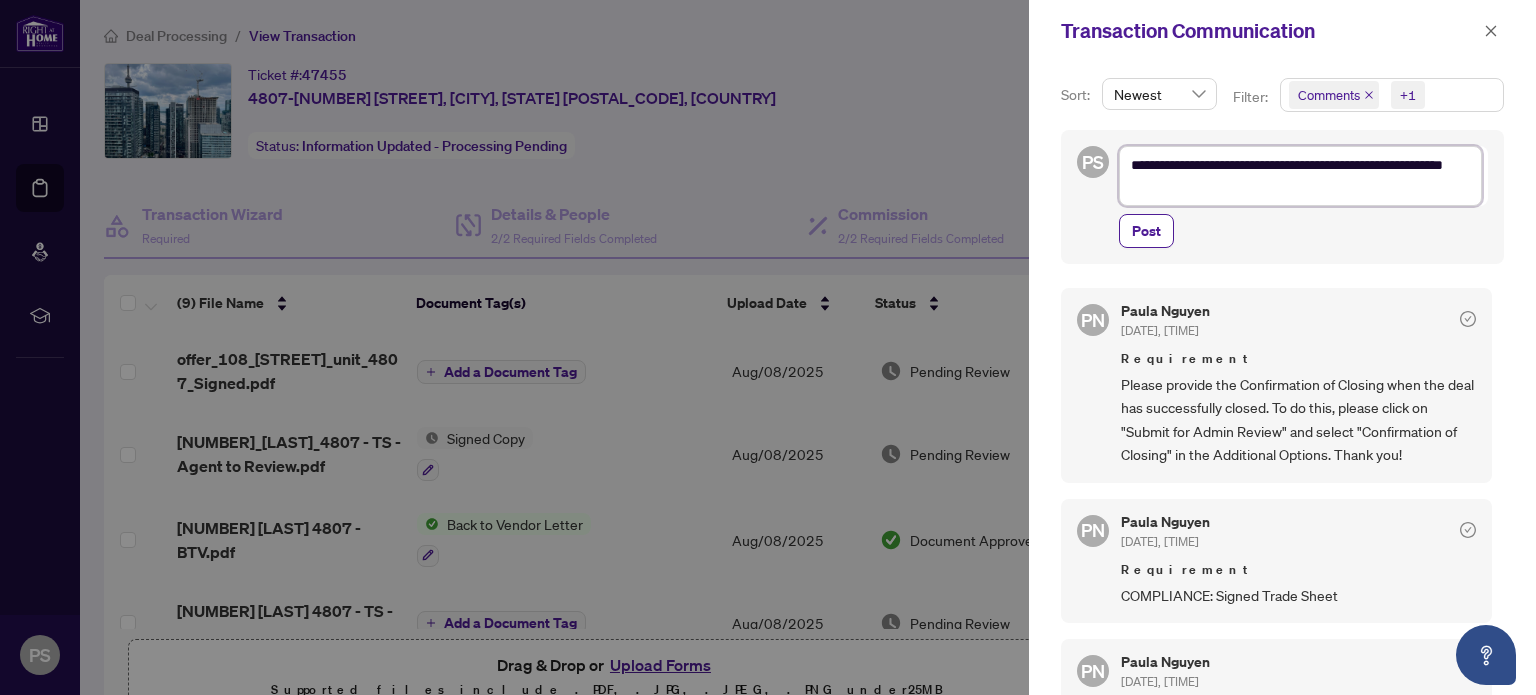 type on "**********" 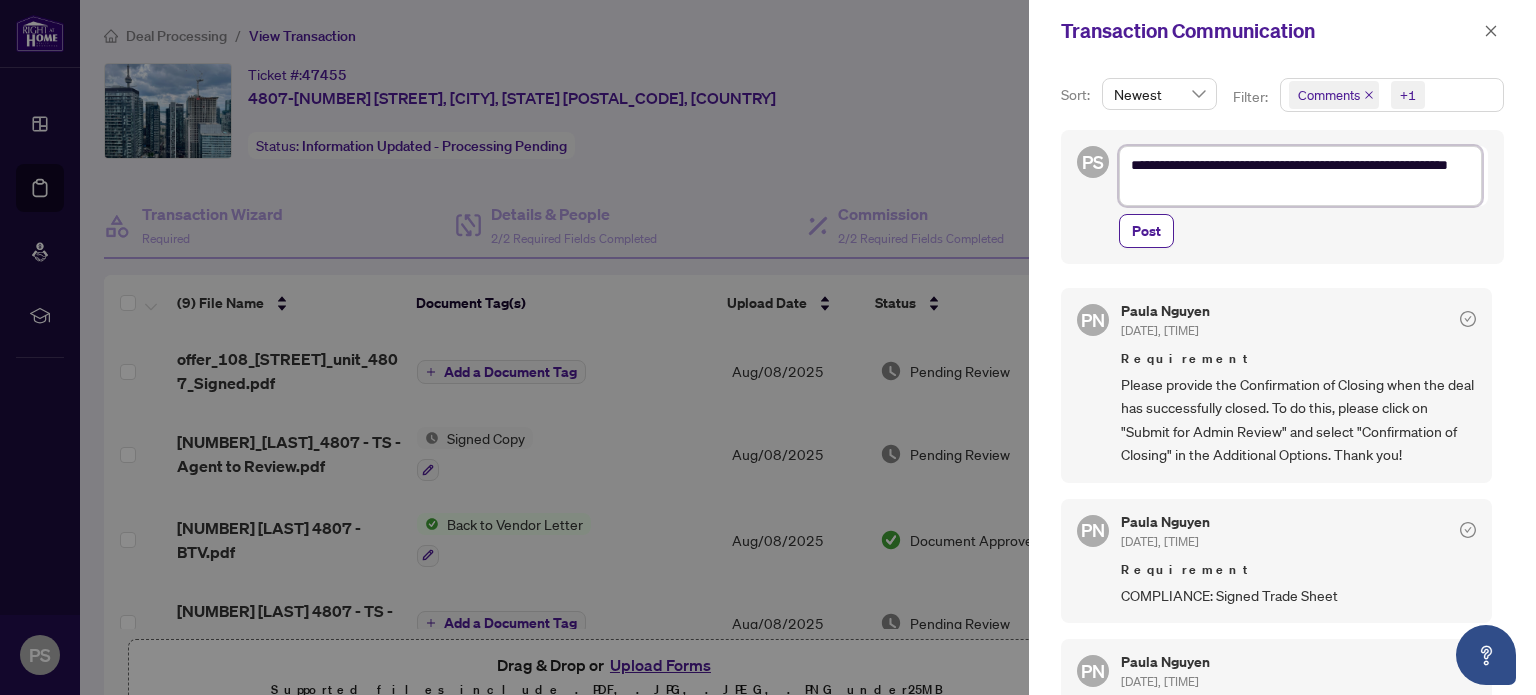 type on "**********" 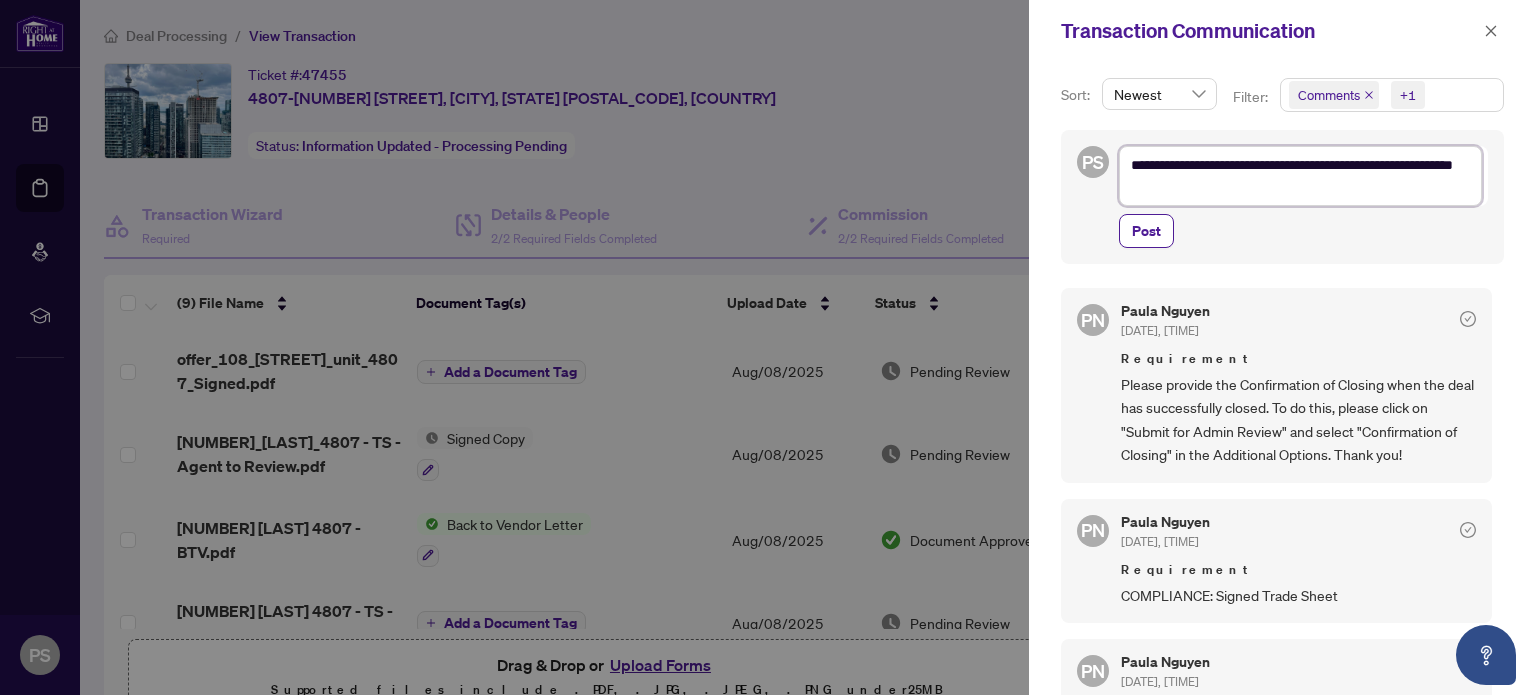 type on "**********" 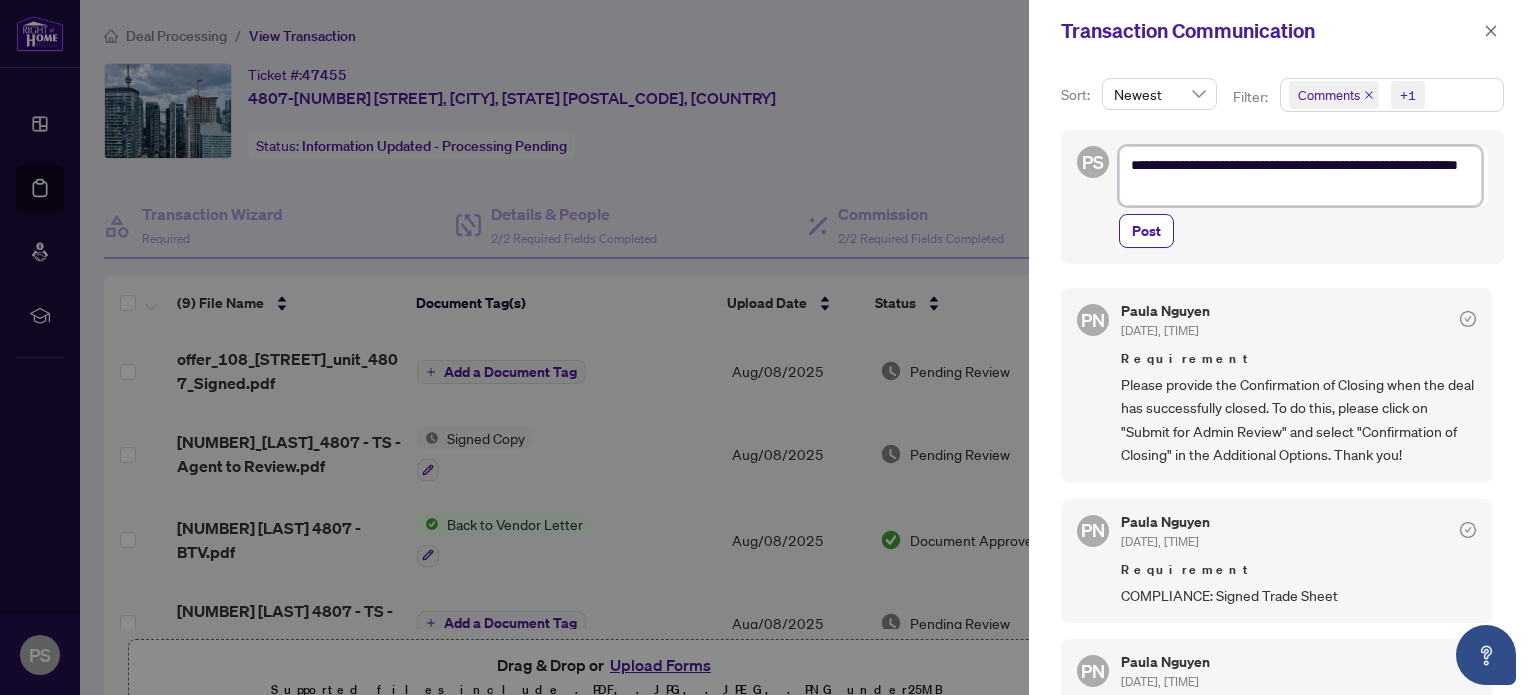 type on "**********" 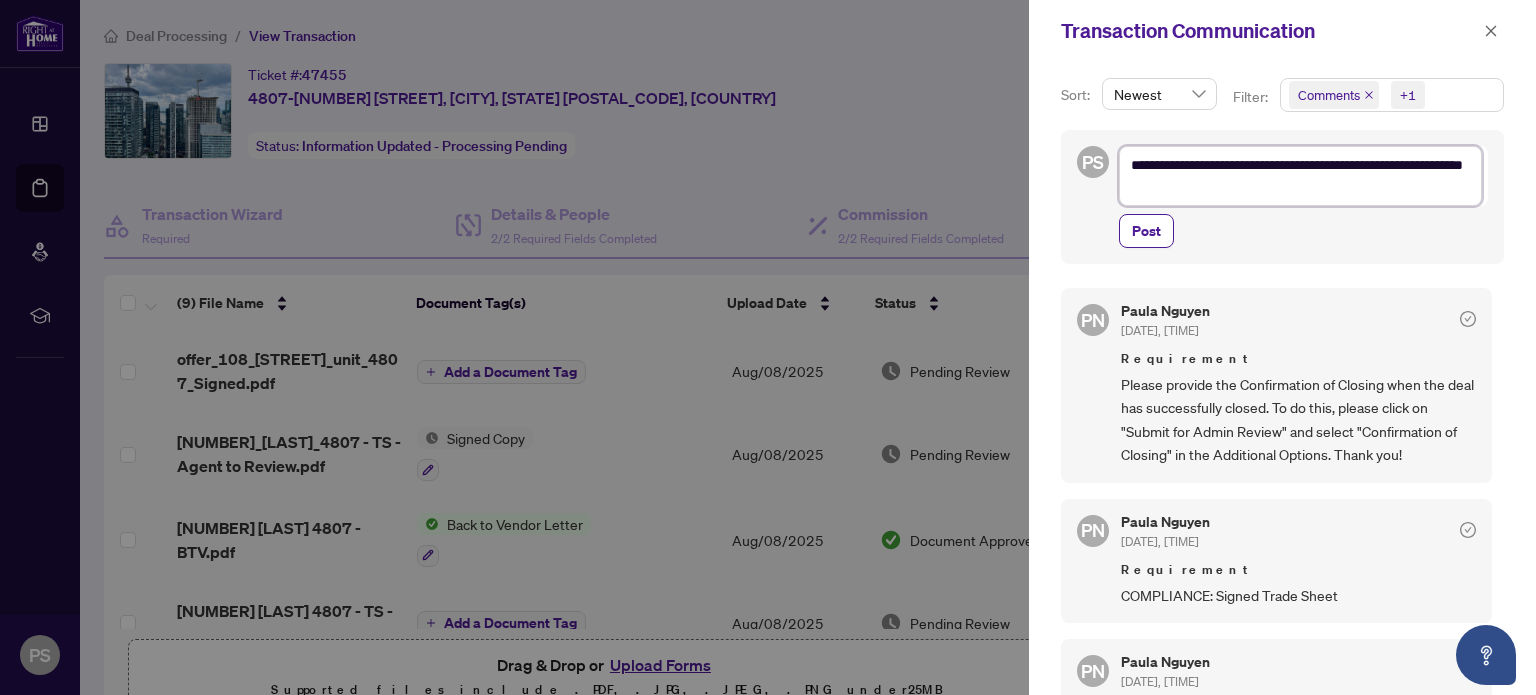 type on "**********" 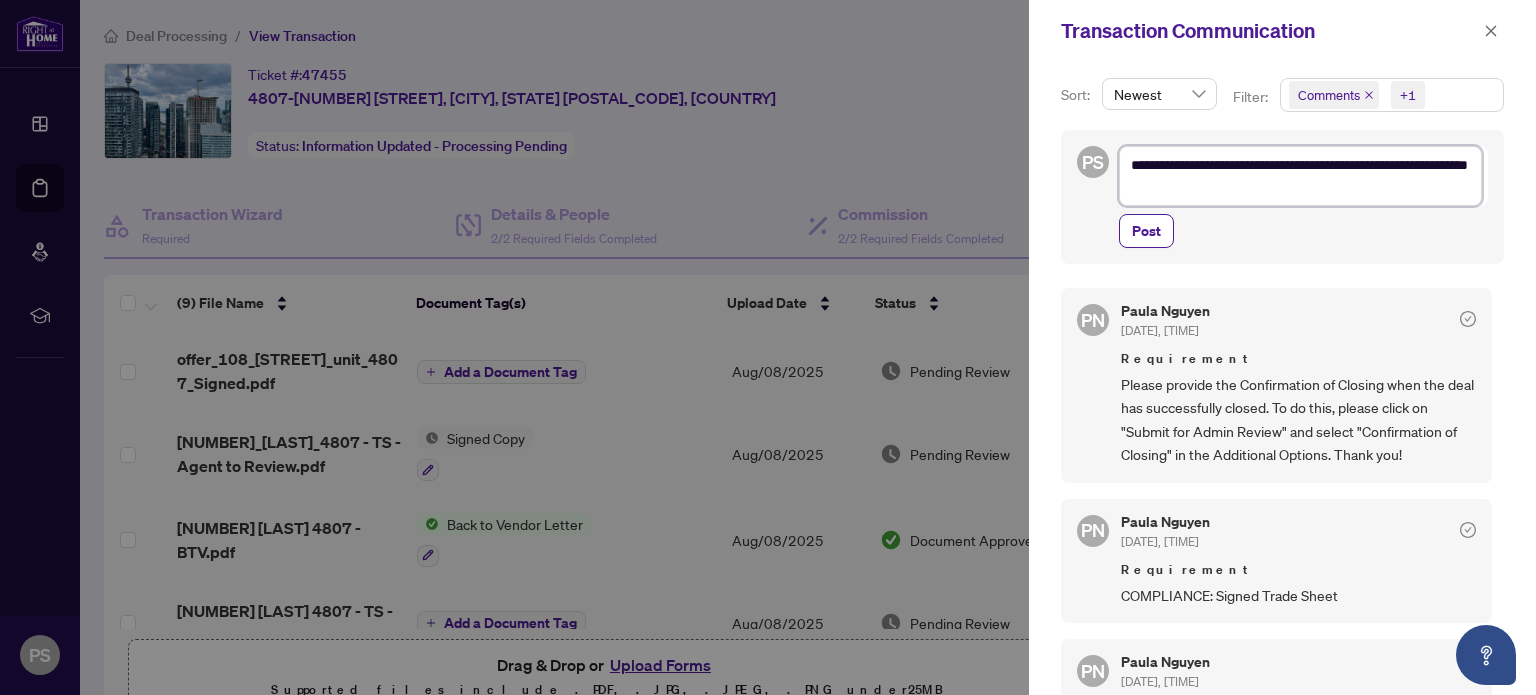 type on "**********" 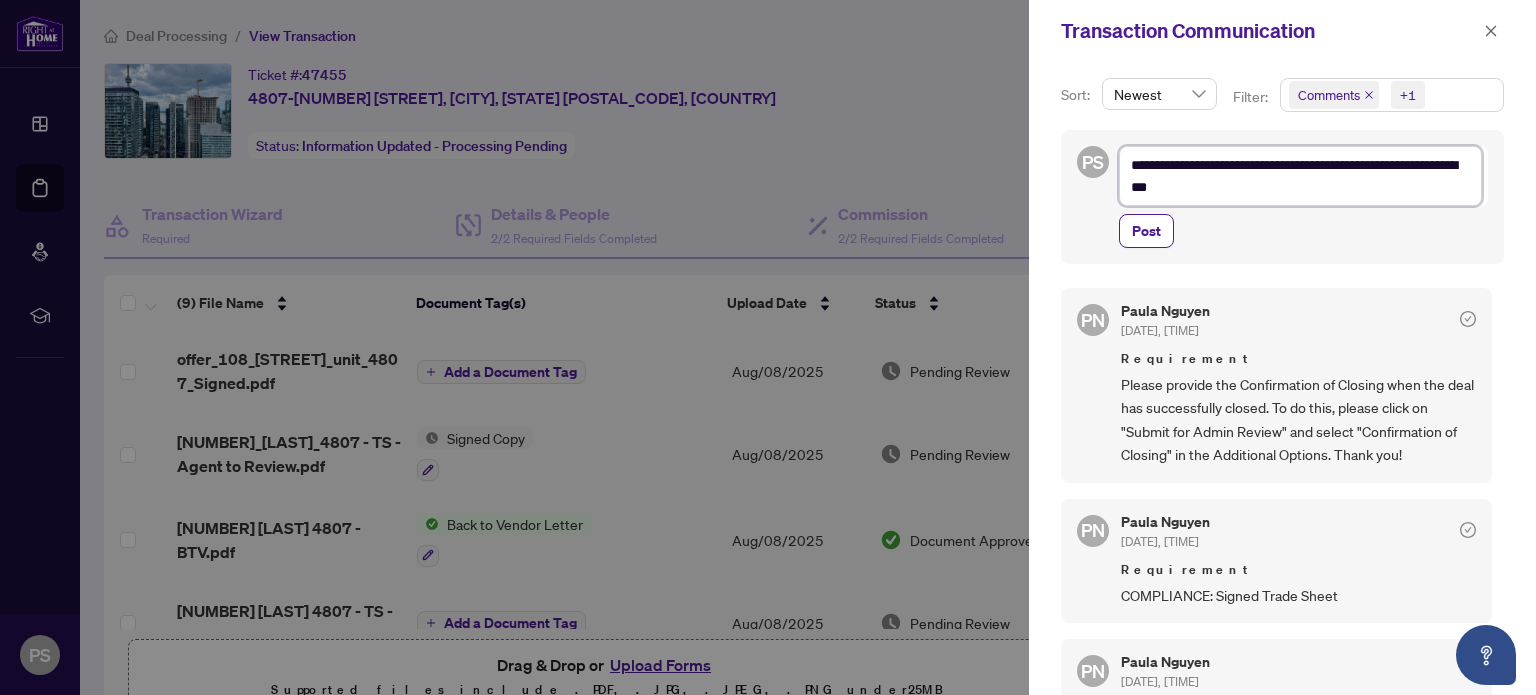 type on "**********" 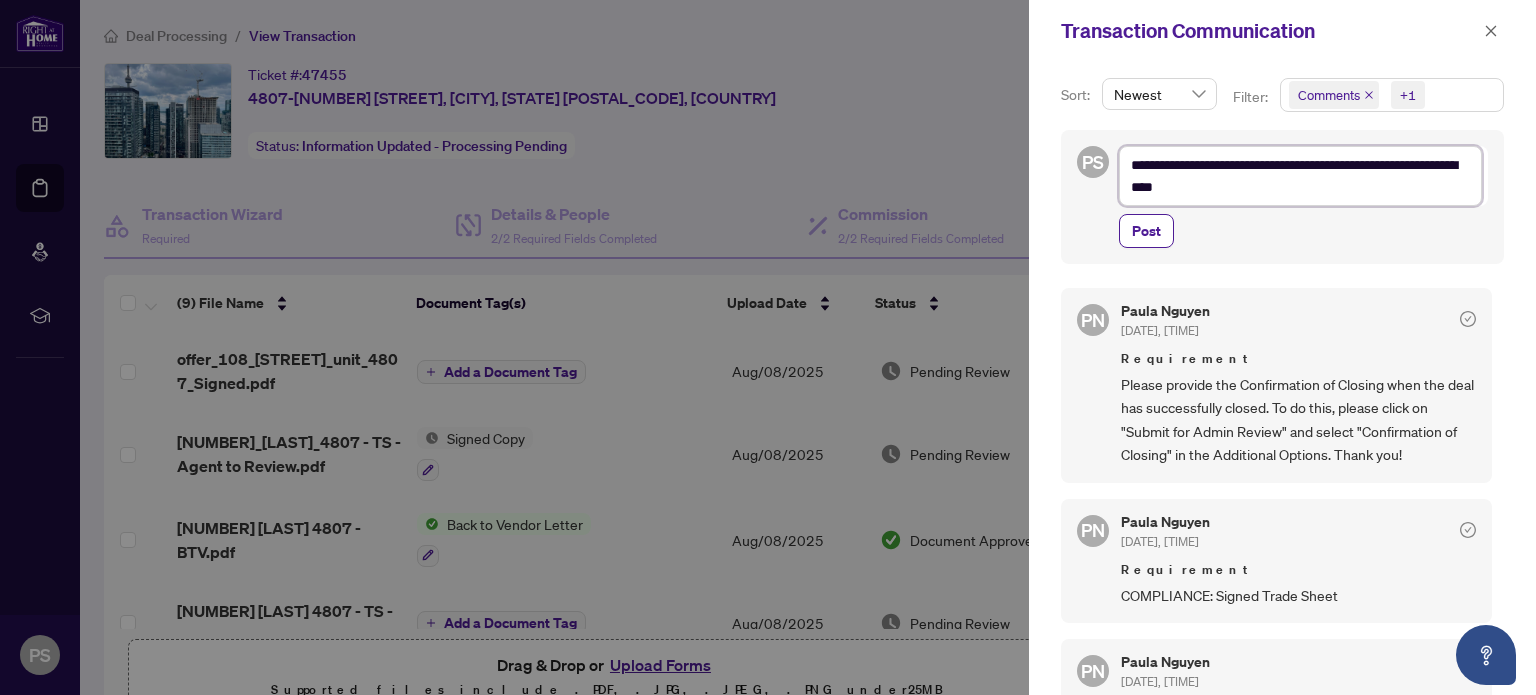 click on "**********" at bounding box center [1300, 176] 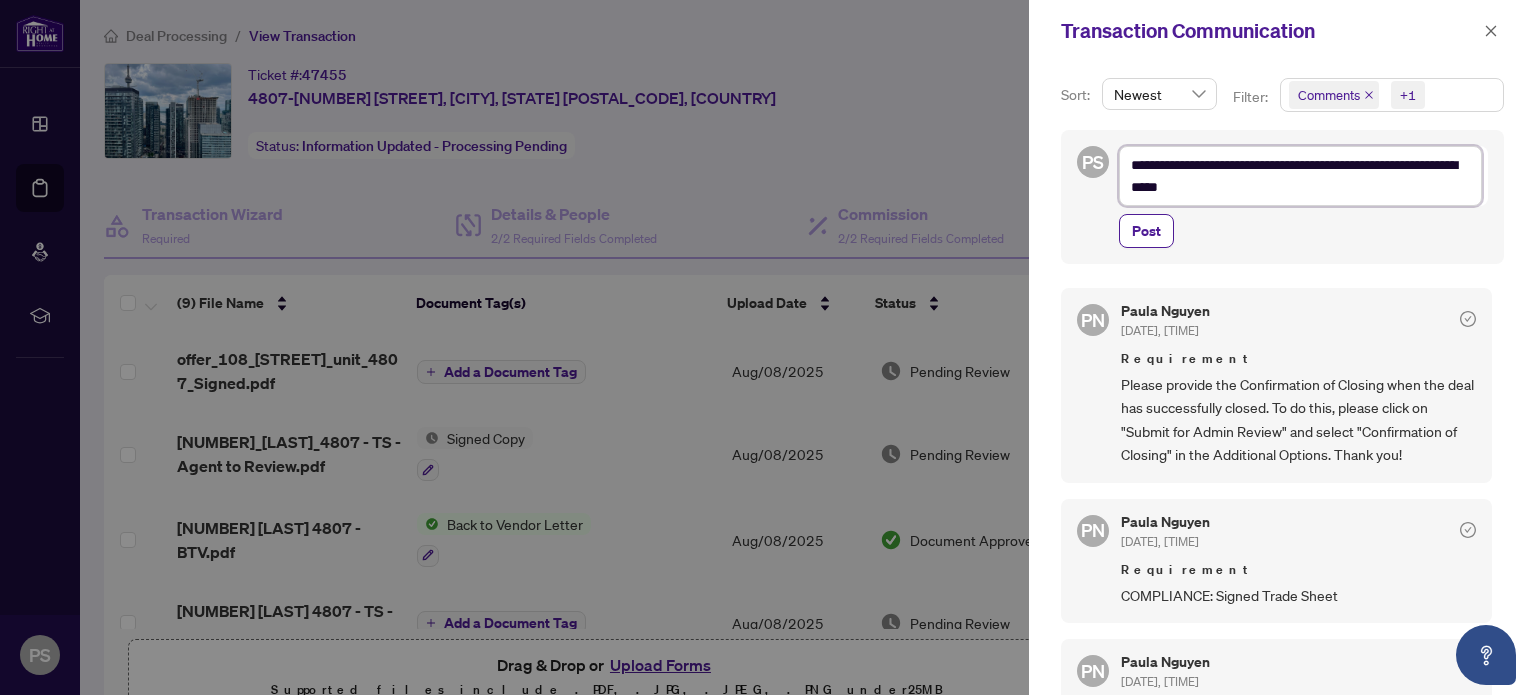 type on "**********" 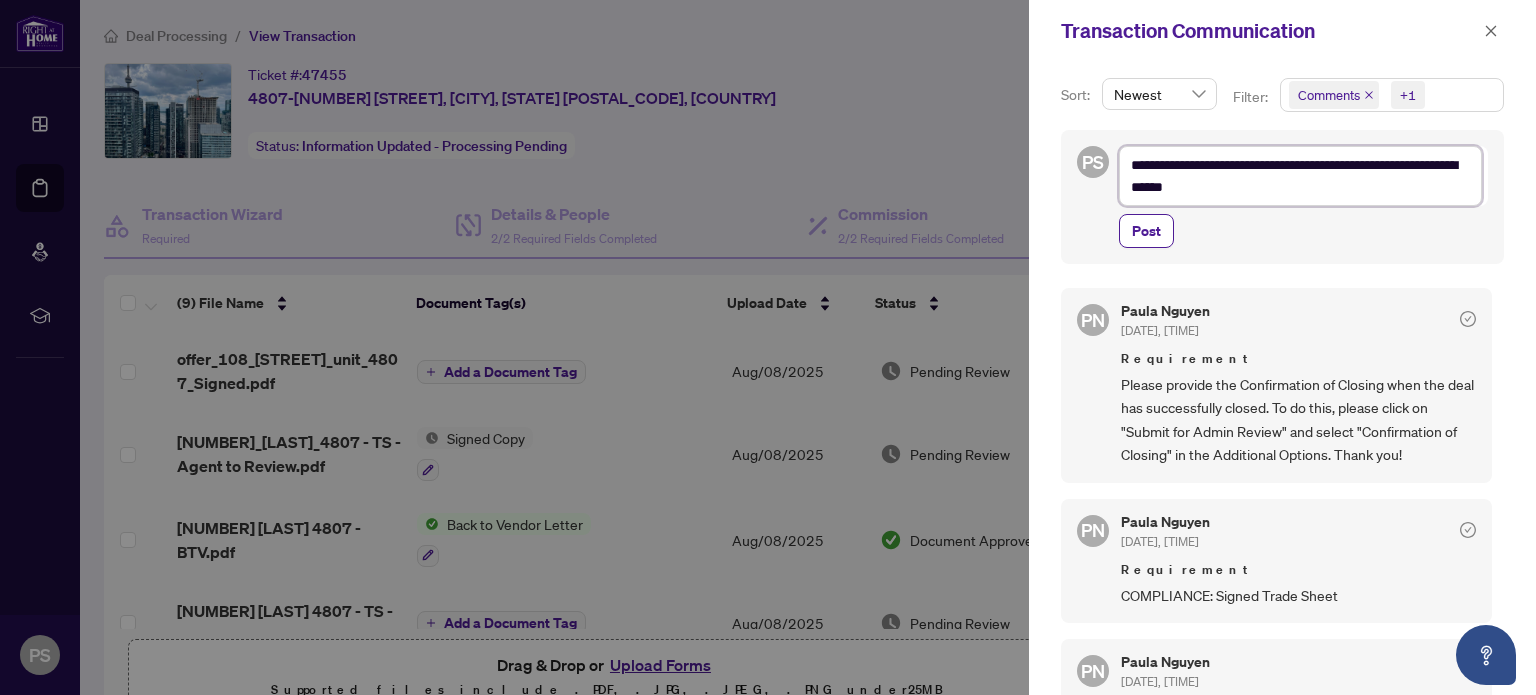 type on "**********" 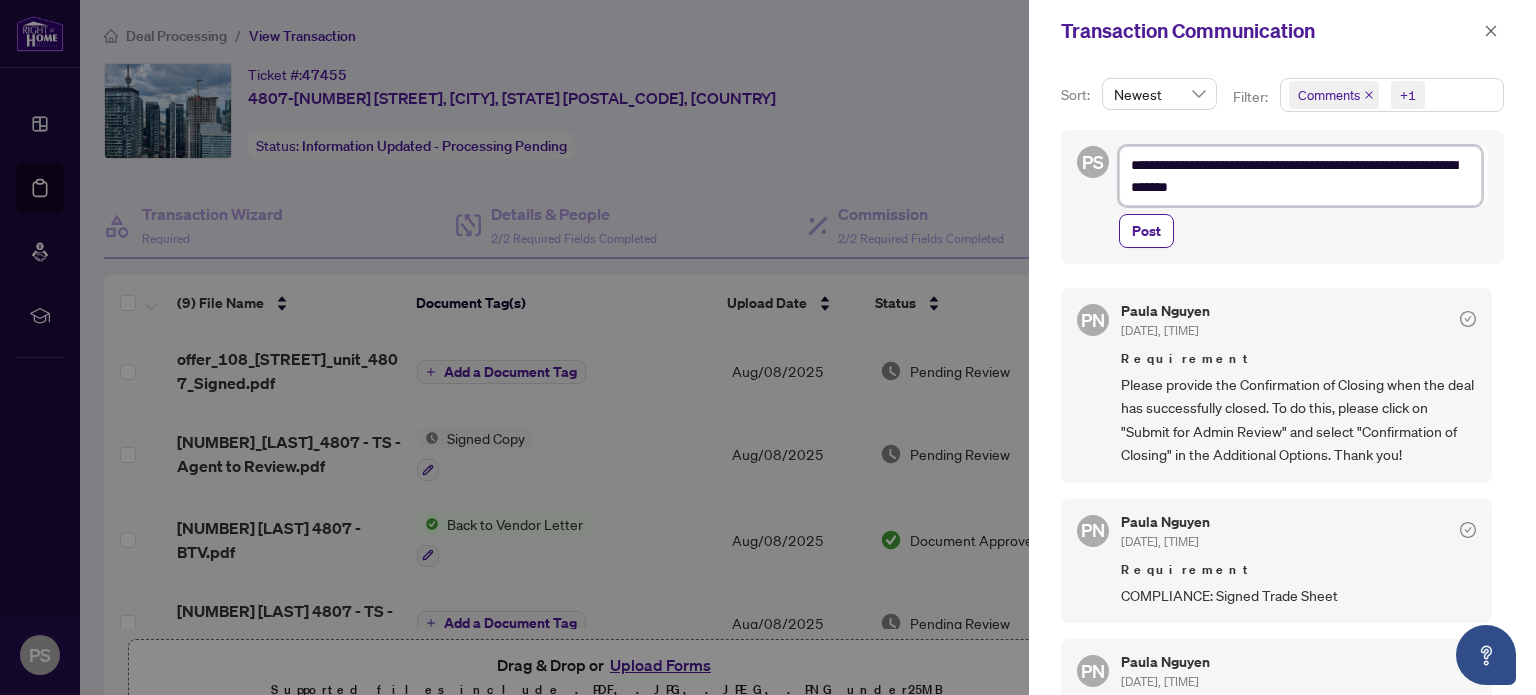 type on "**********" 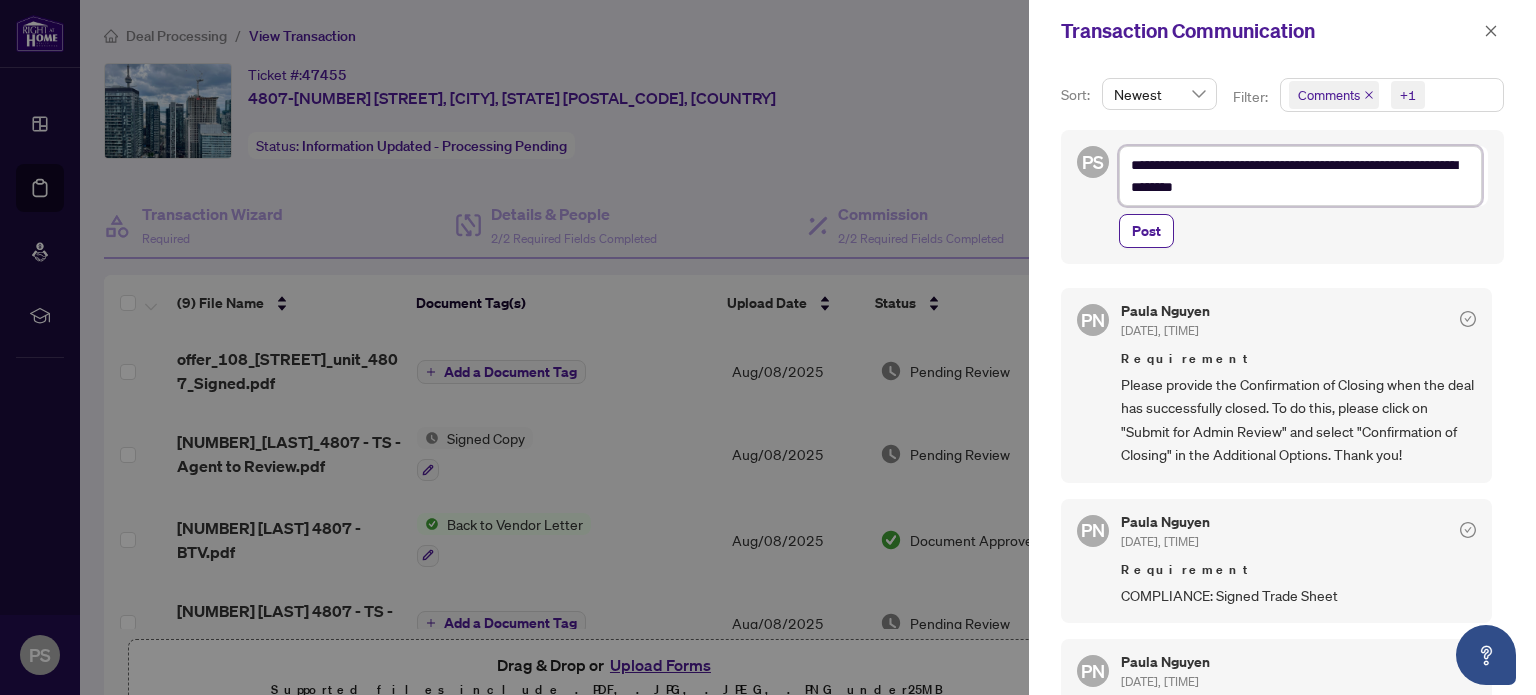 type on "**********" 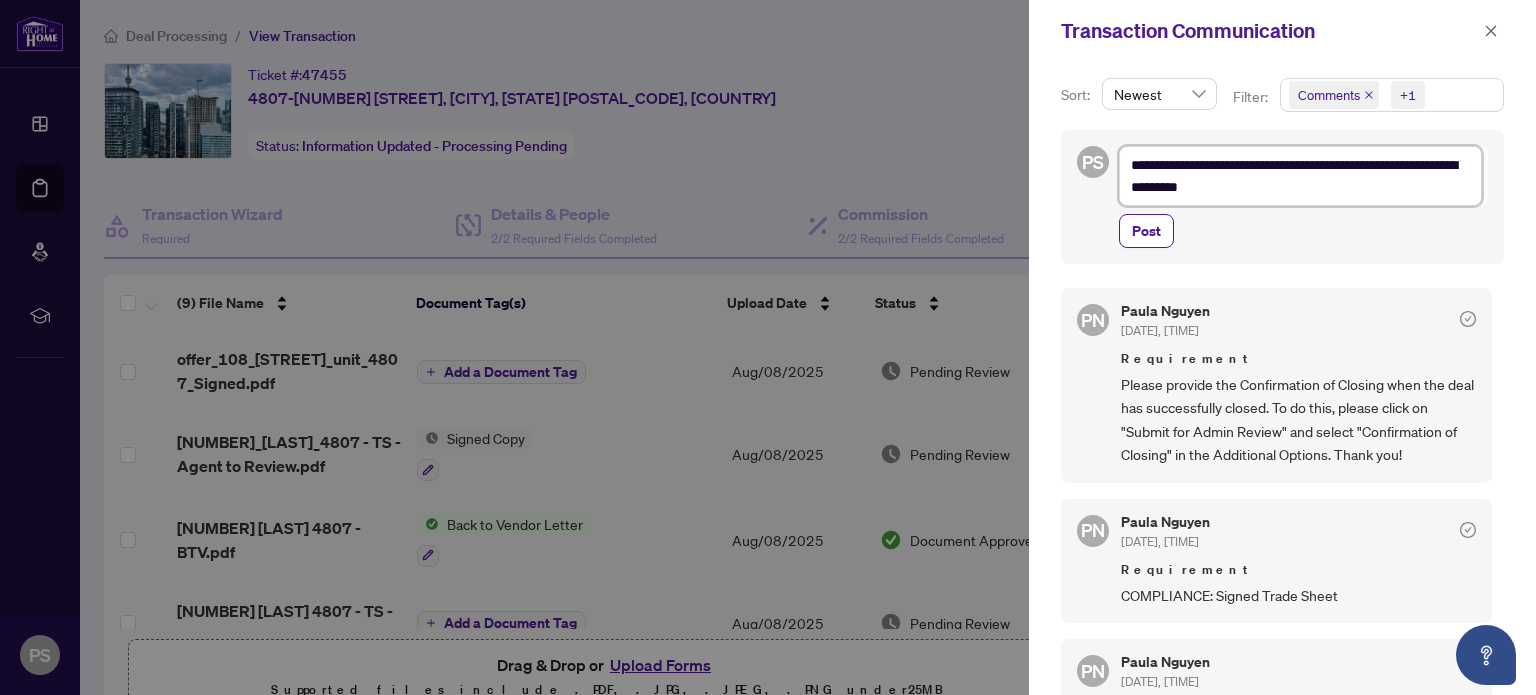 type on "**********" 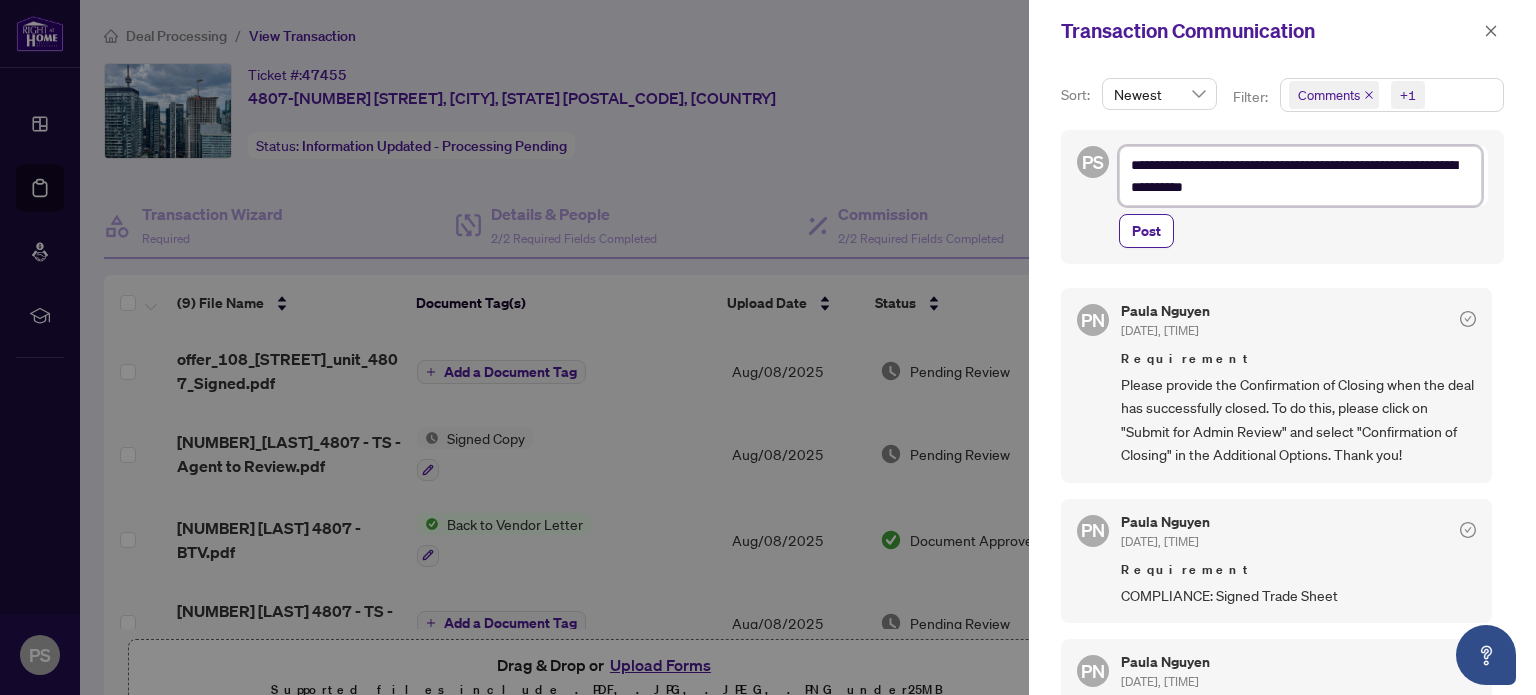 type on "**********" 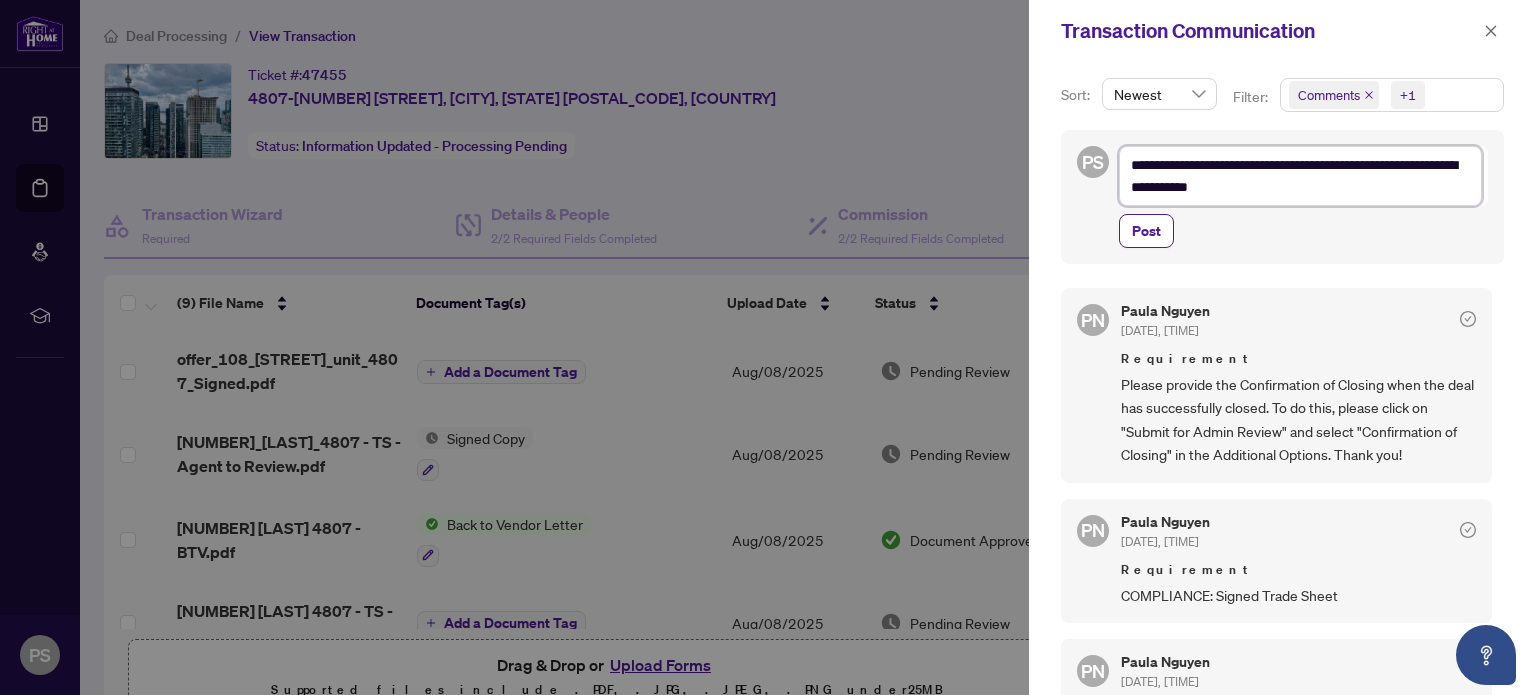 type on "**********" 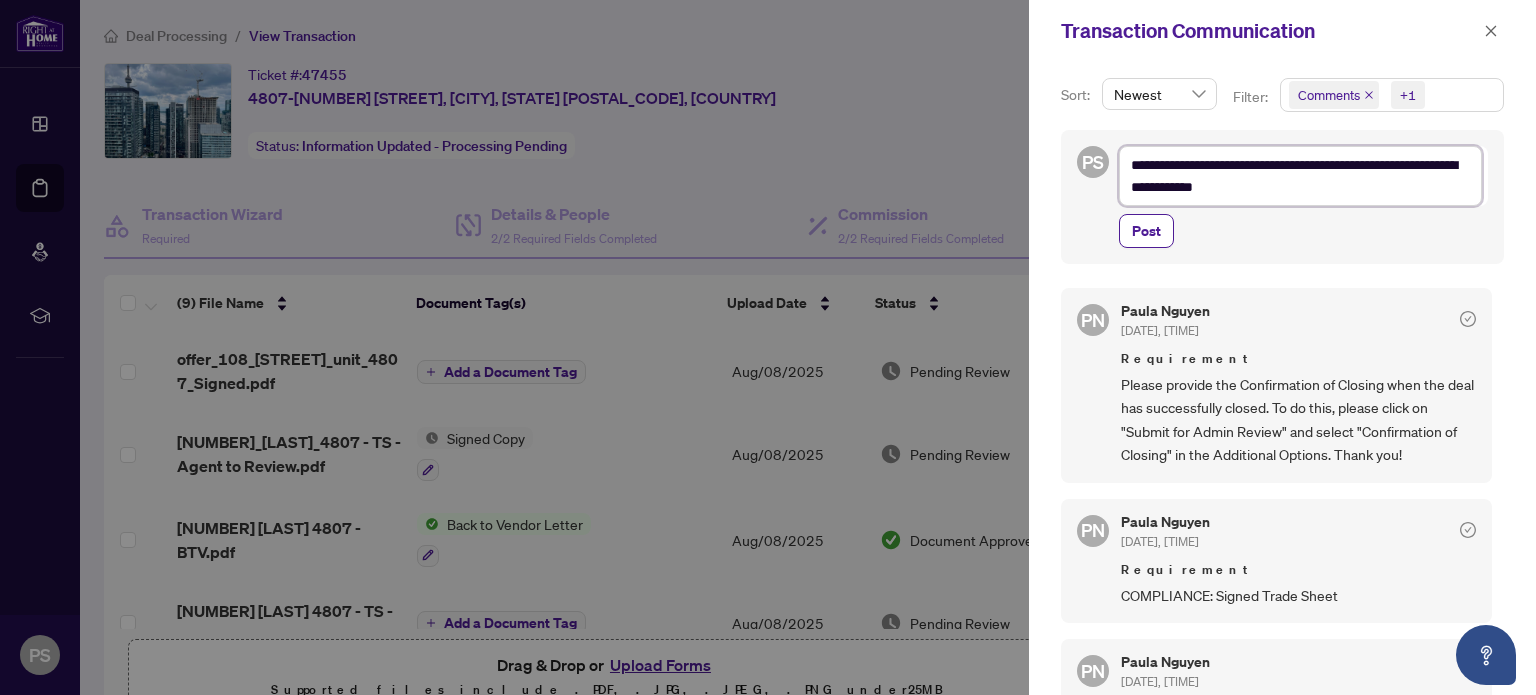 type on "**********" 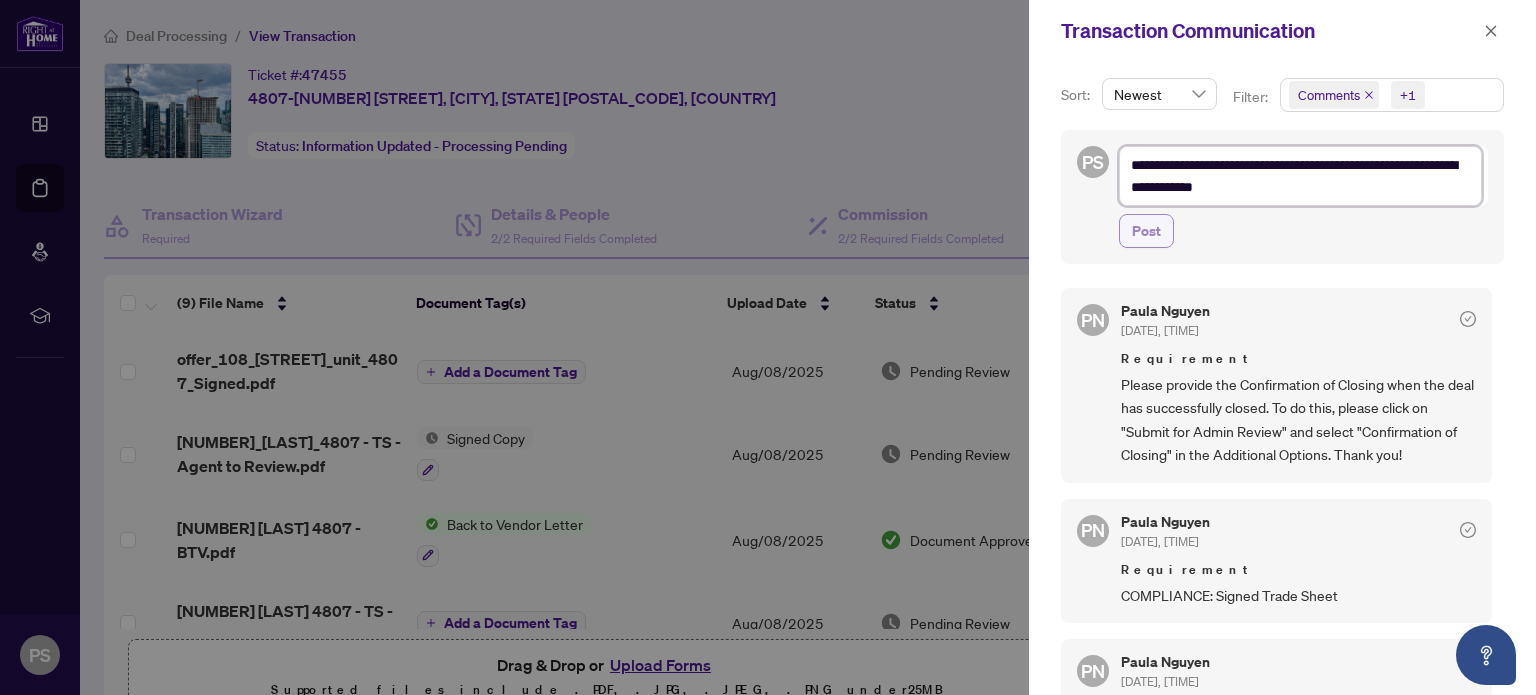 type on "**********" 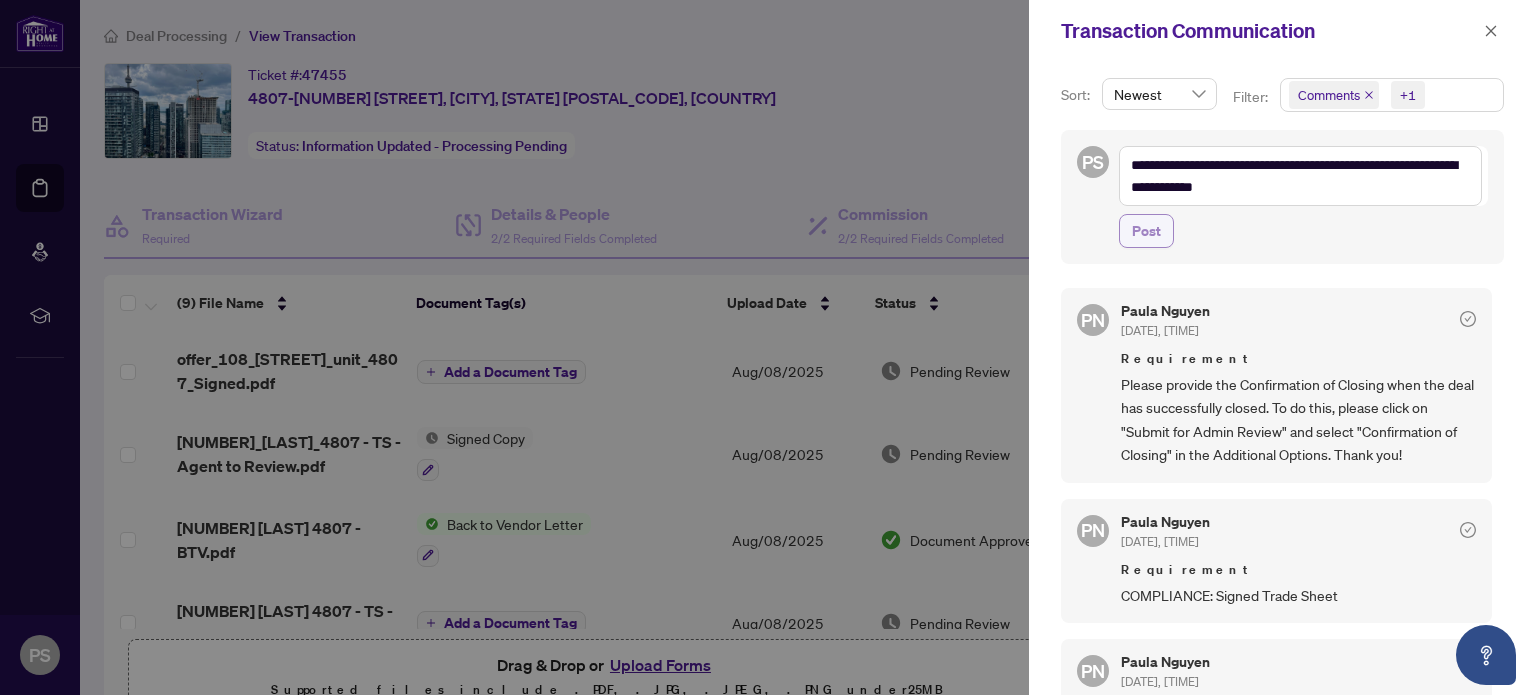 click on "Post" at bounding box center (1146, 231) 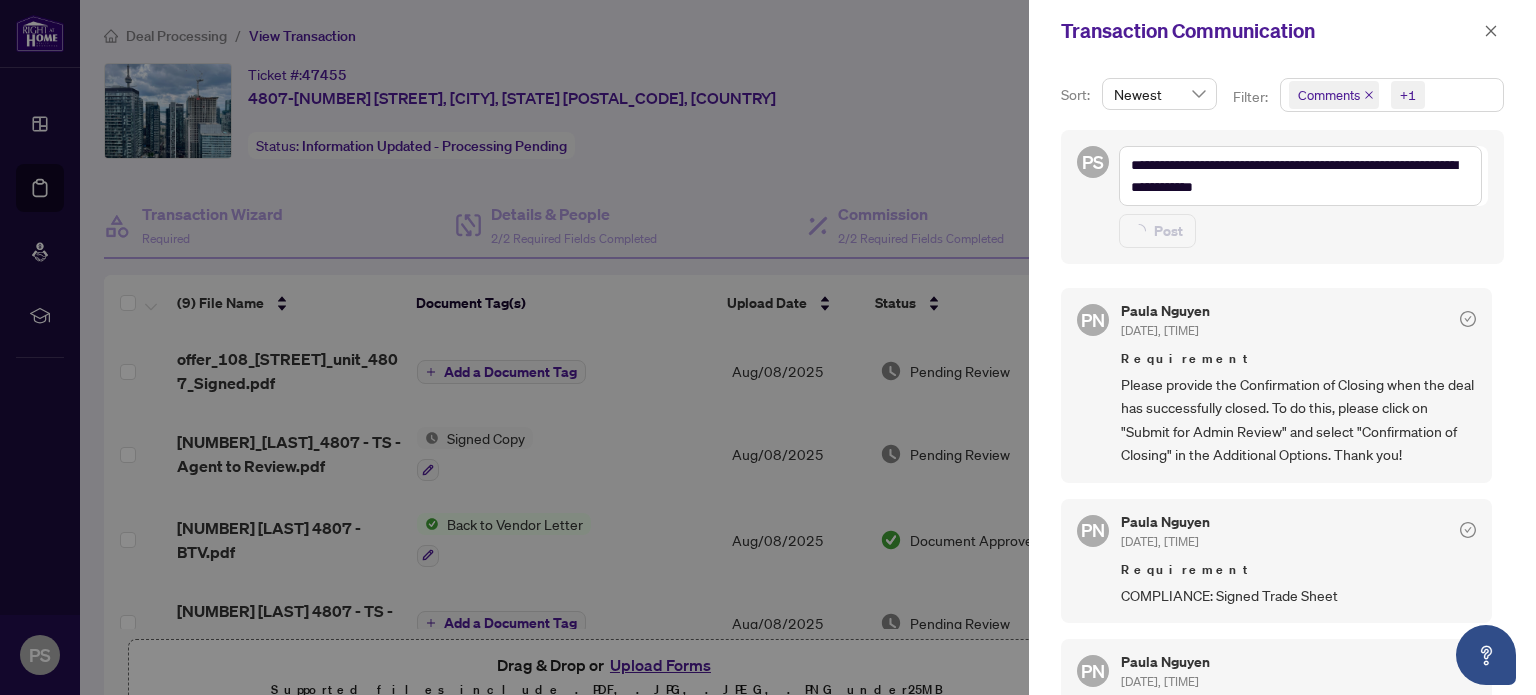 type 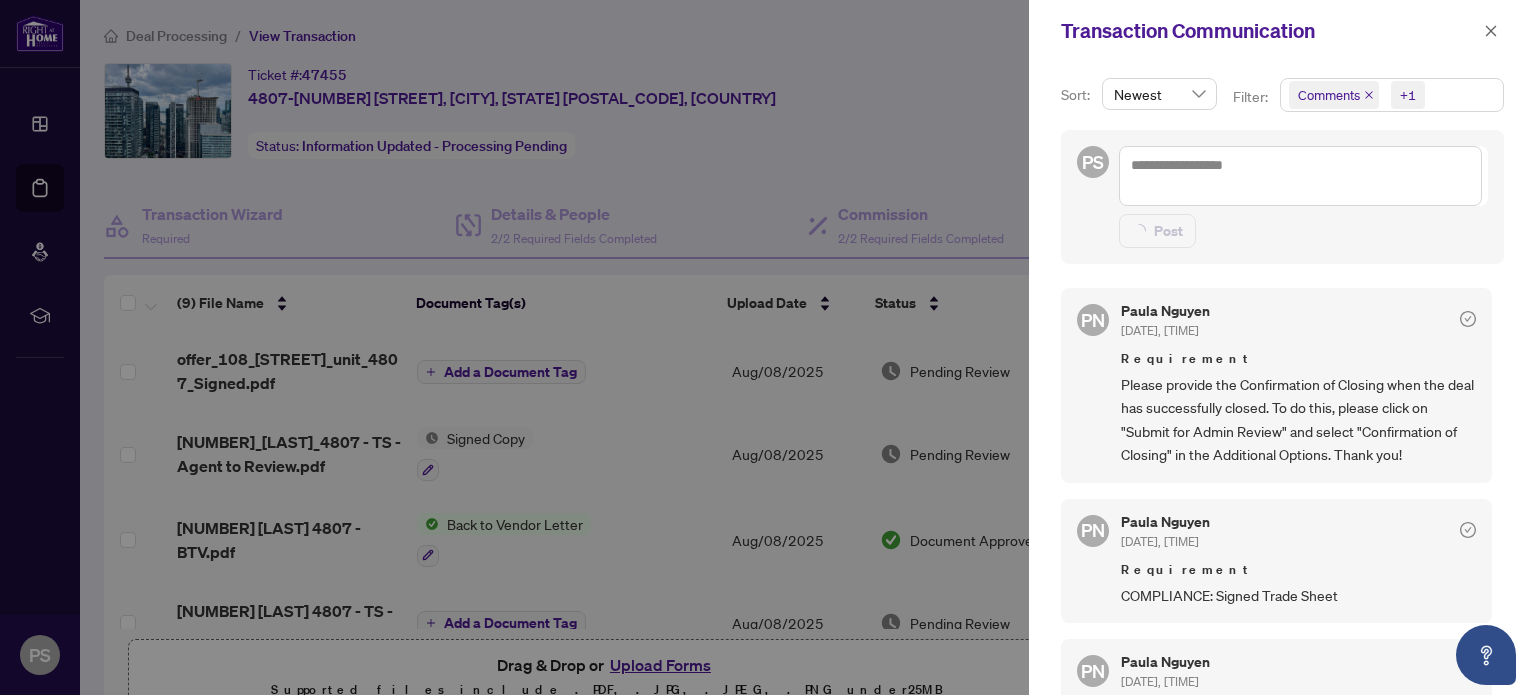 type on "**********" 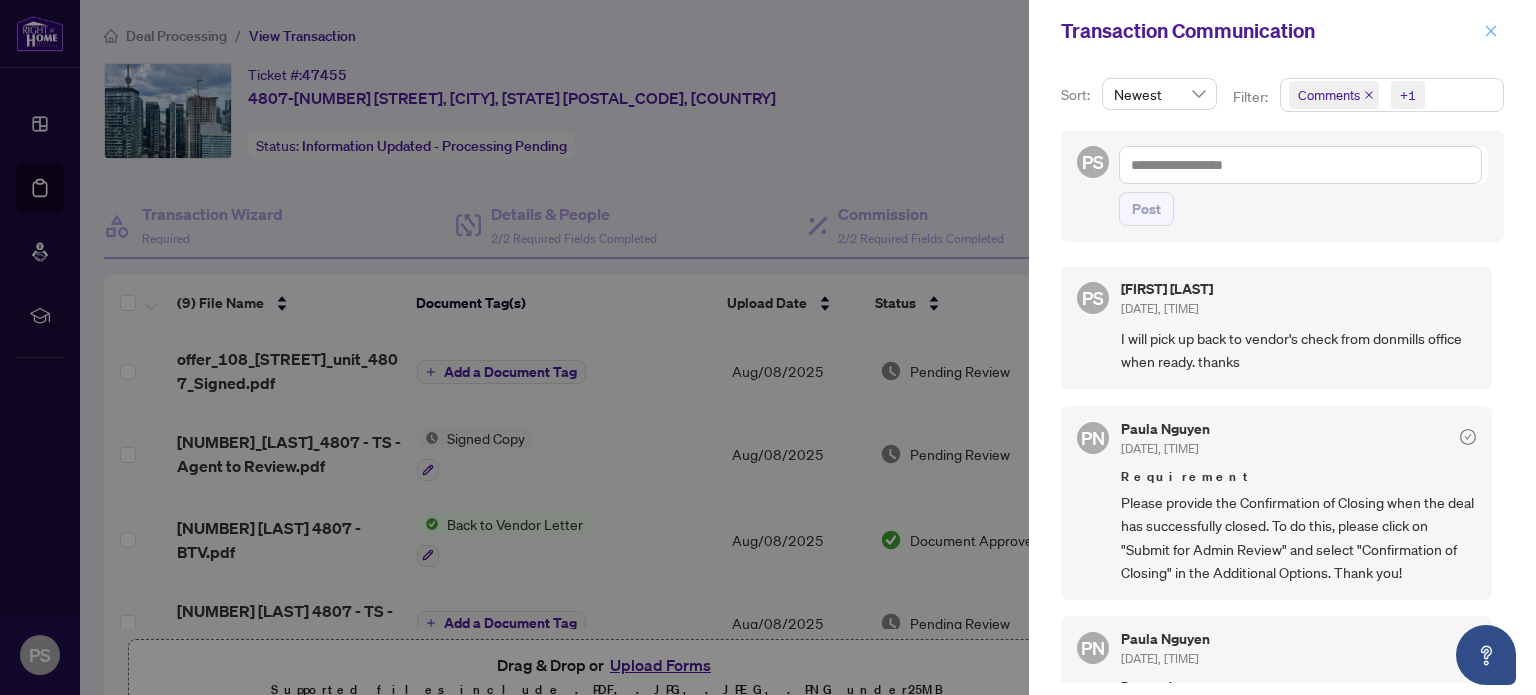 click 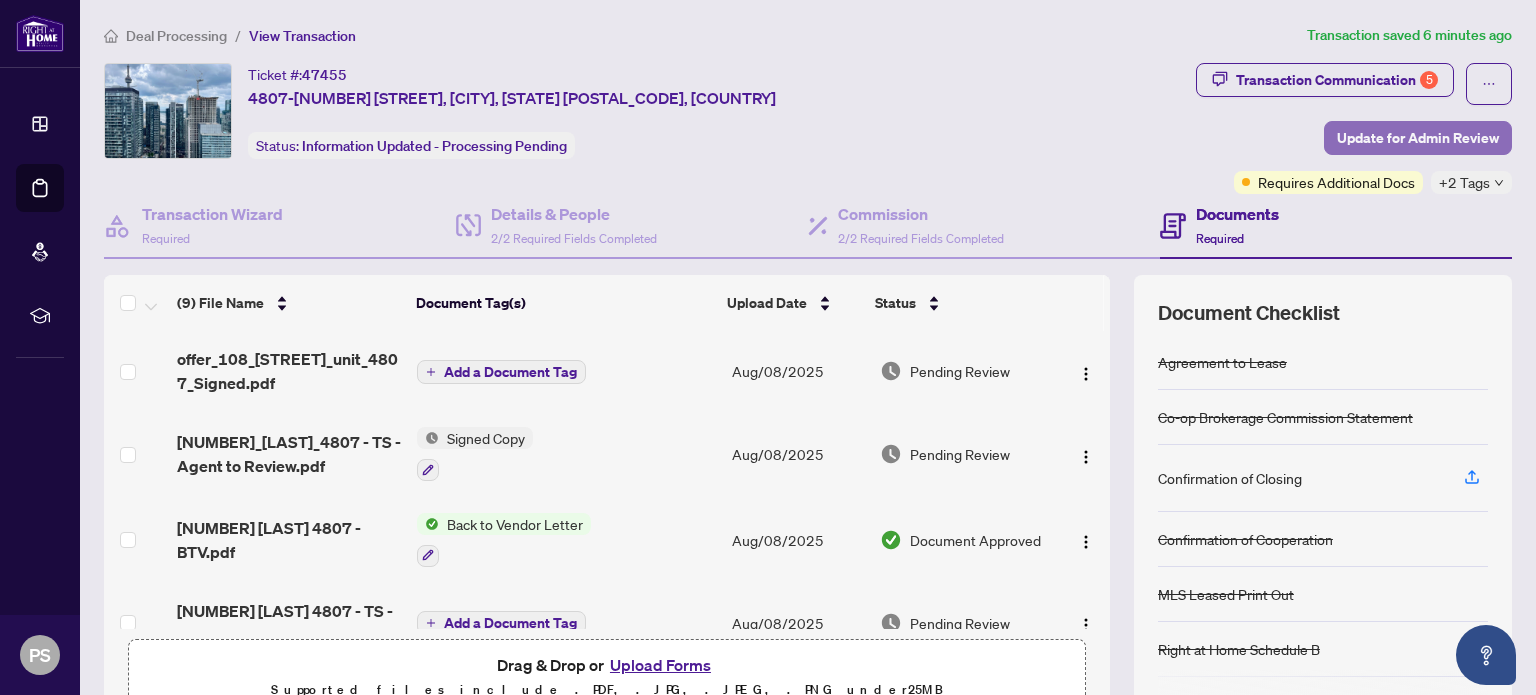 click on "Update for Admin Review" at bounding box center [1418, 138] 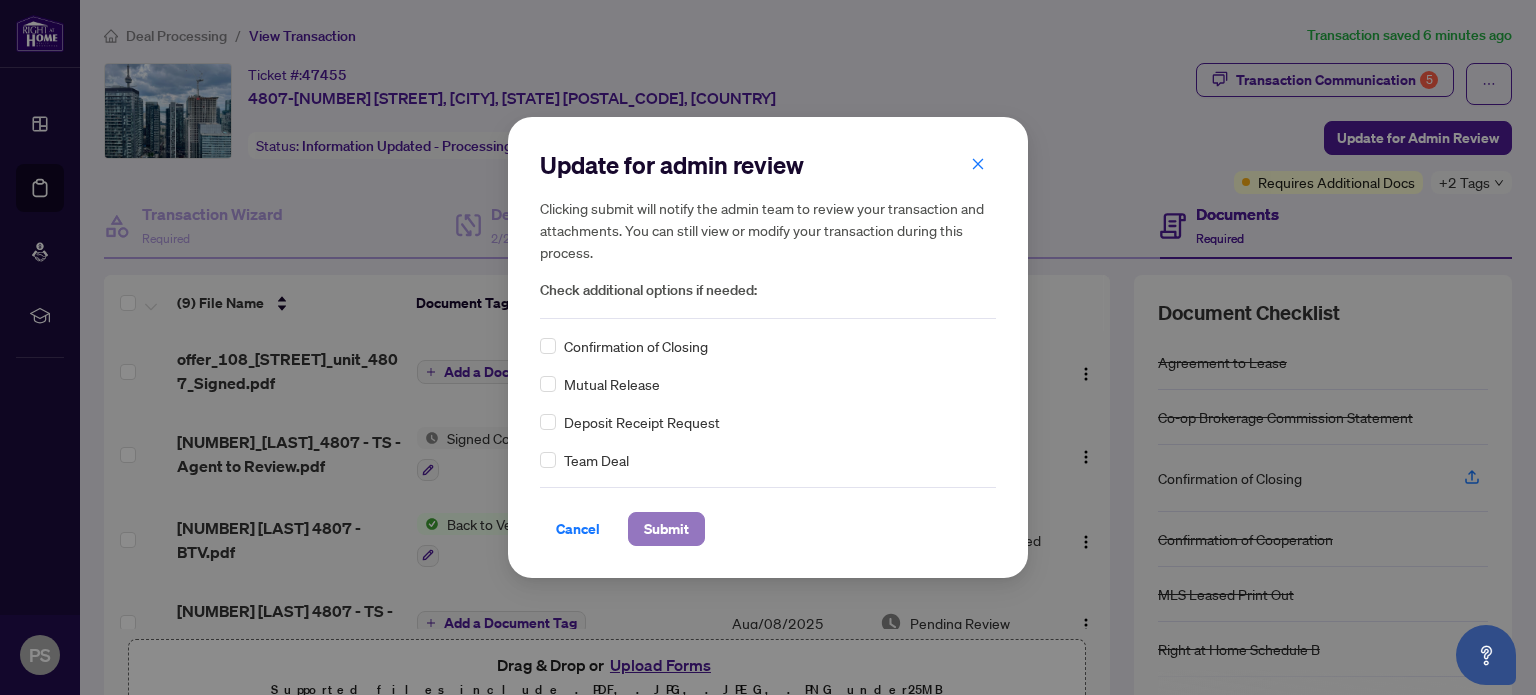 click on "Submit" at bounding box center [666, 529] 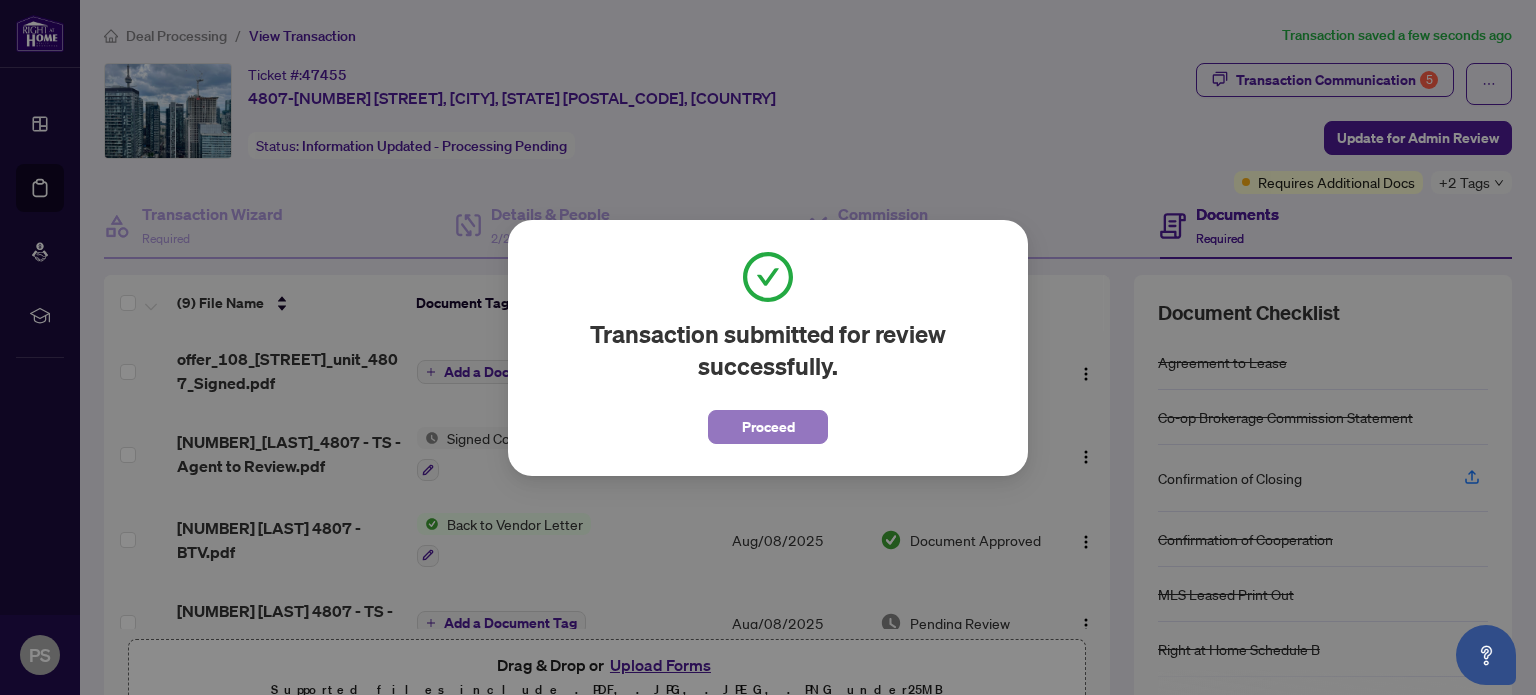 click on "Proceed" at bounding box center (768, 427) 